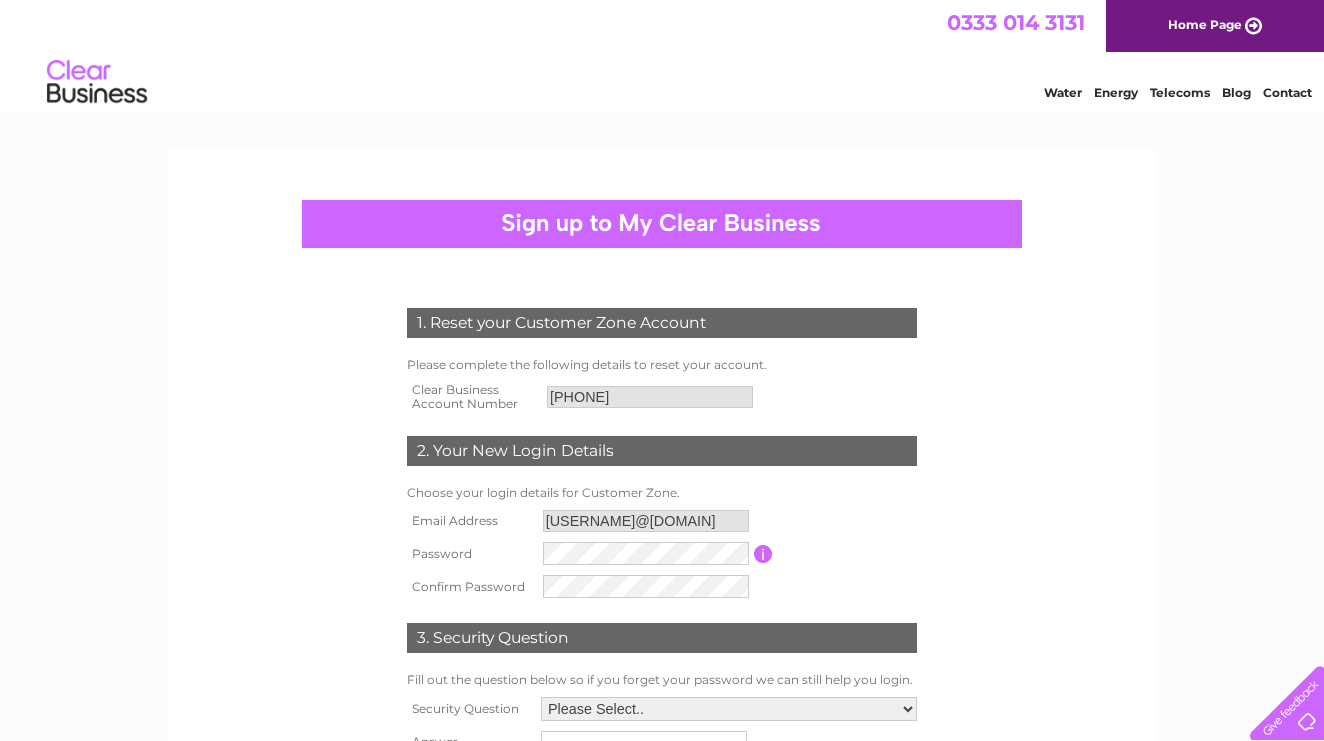 scroll, scrollTop: 0, scrollLeft: 0, axis: both 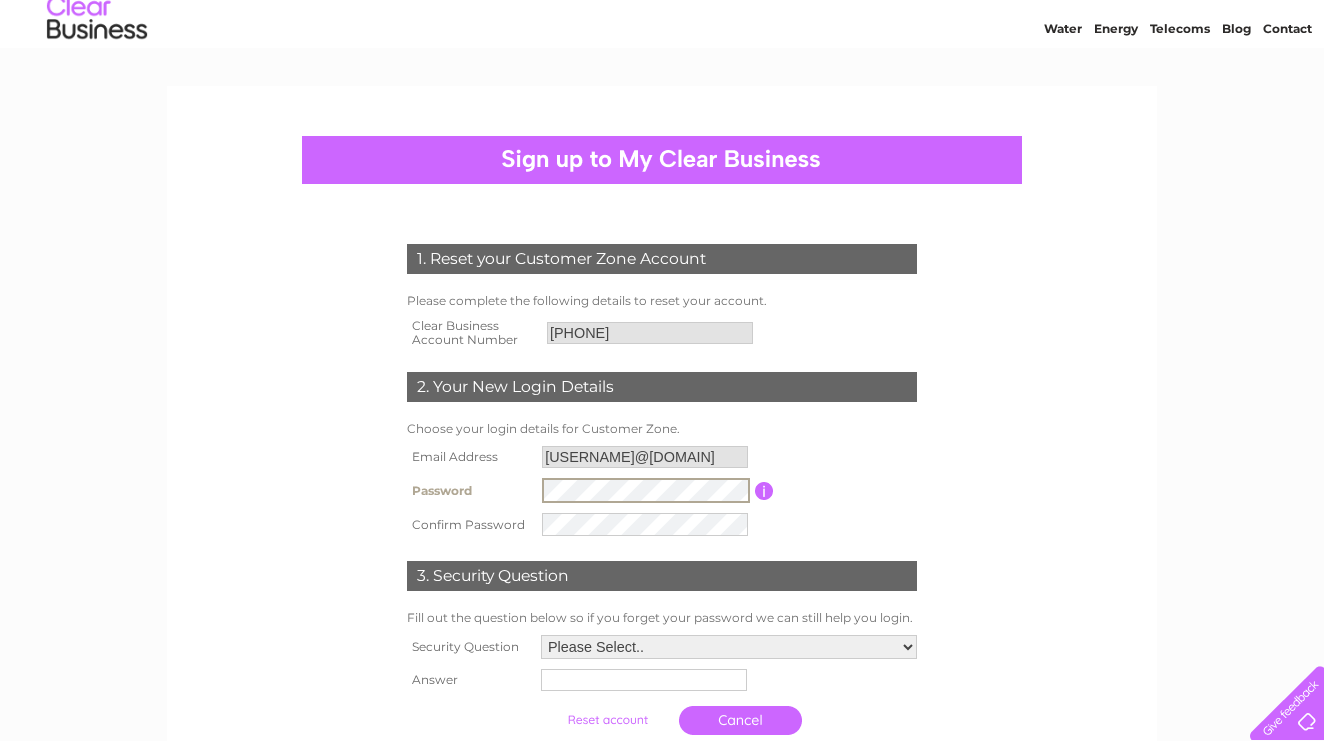 click on "Password
Password must be at least 6 characters long" at bounding box center (662, 490) 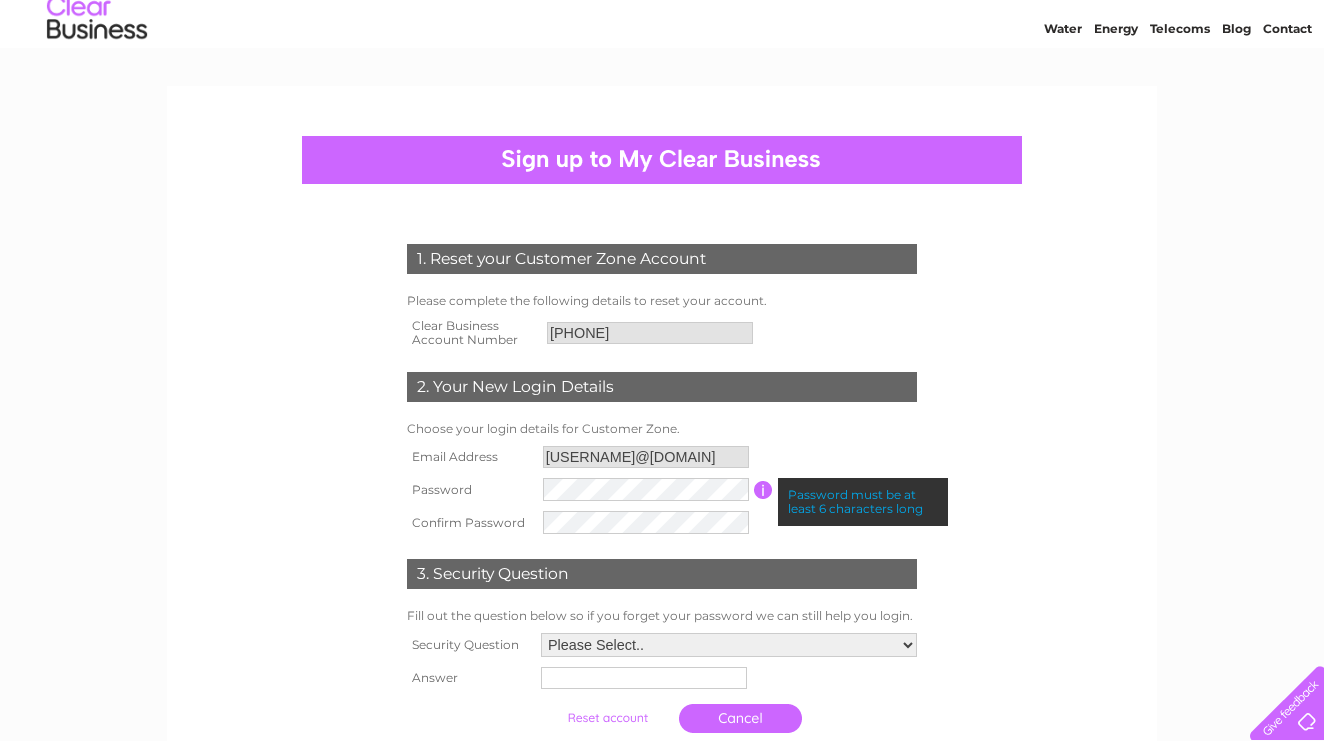 click at bounding box center (763, 490) 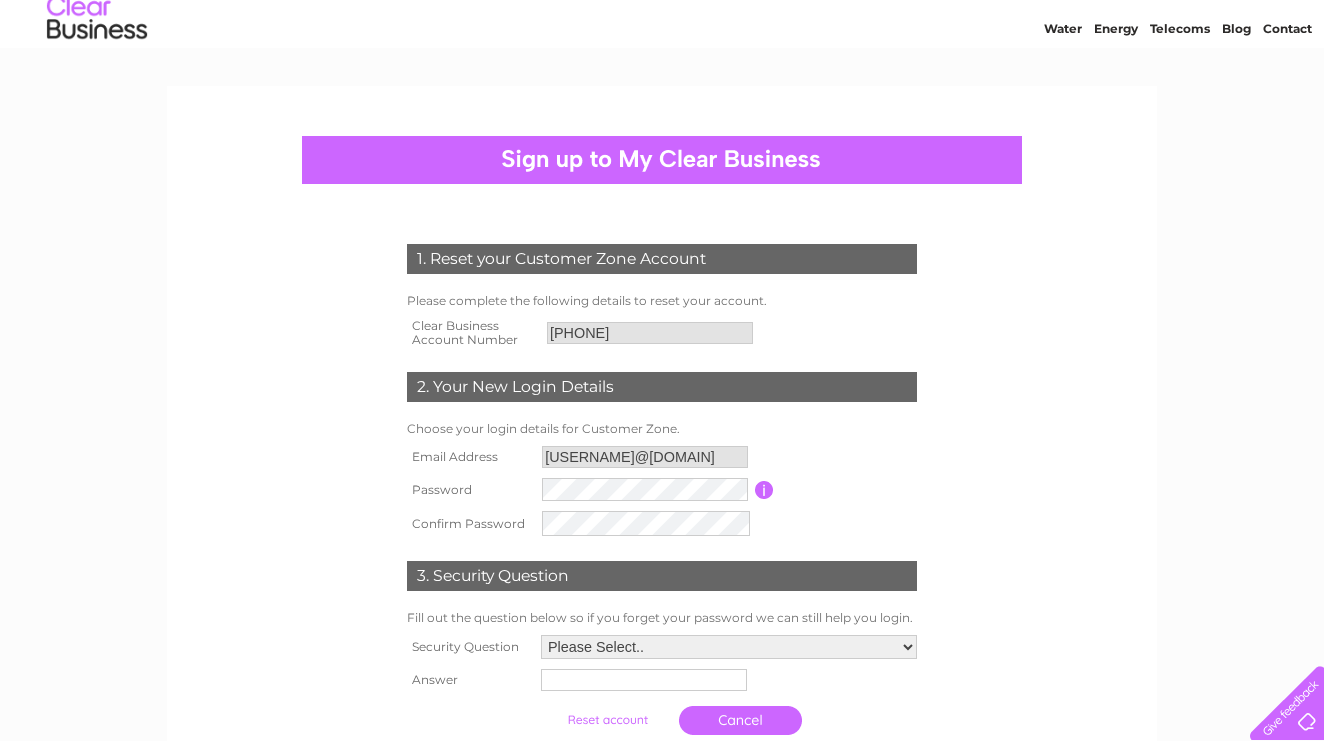 click on "3. Security Question" at bounding box center (662, 573) 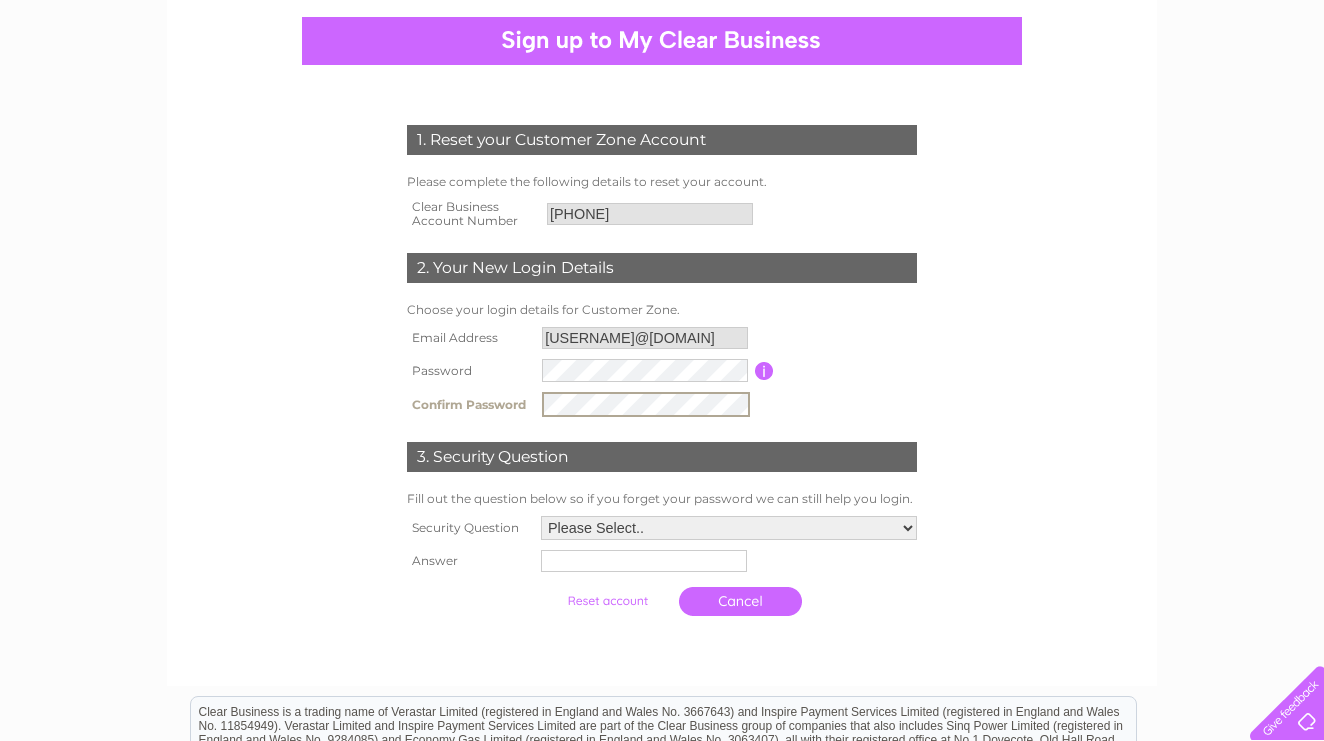 scroll, scrollTop: 191, scrollLeft: 0, axis: vertical 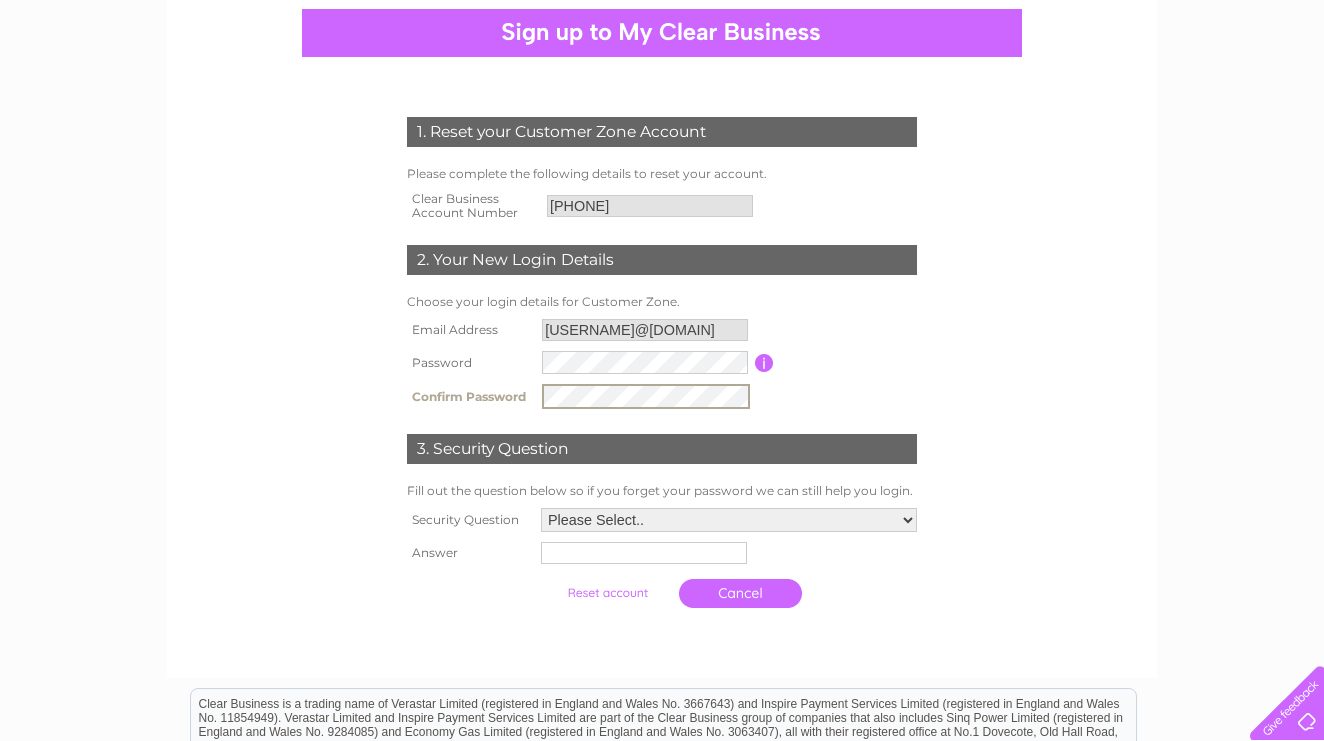 click on "Please Select..
In what town or city was your first job?
In what town or city did you meet your spouse/partner?
In what town or city did your mother and father meet?
What street did you live on as a child?
What was the name of your first pet?
Who was your childhood hero?" at bounding box center [729, 520] 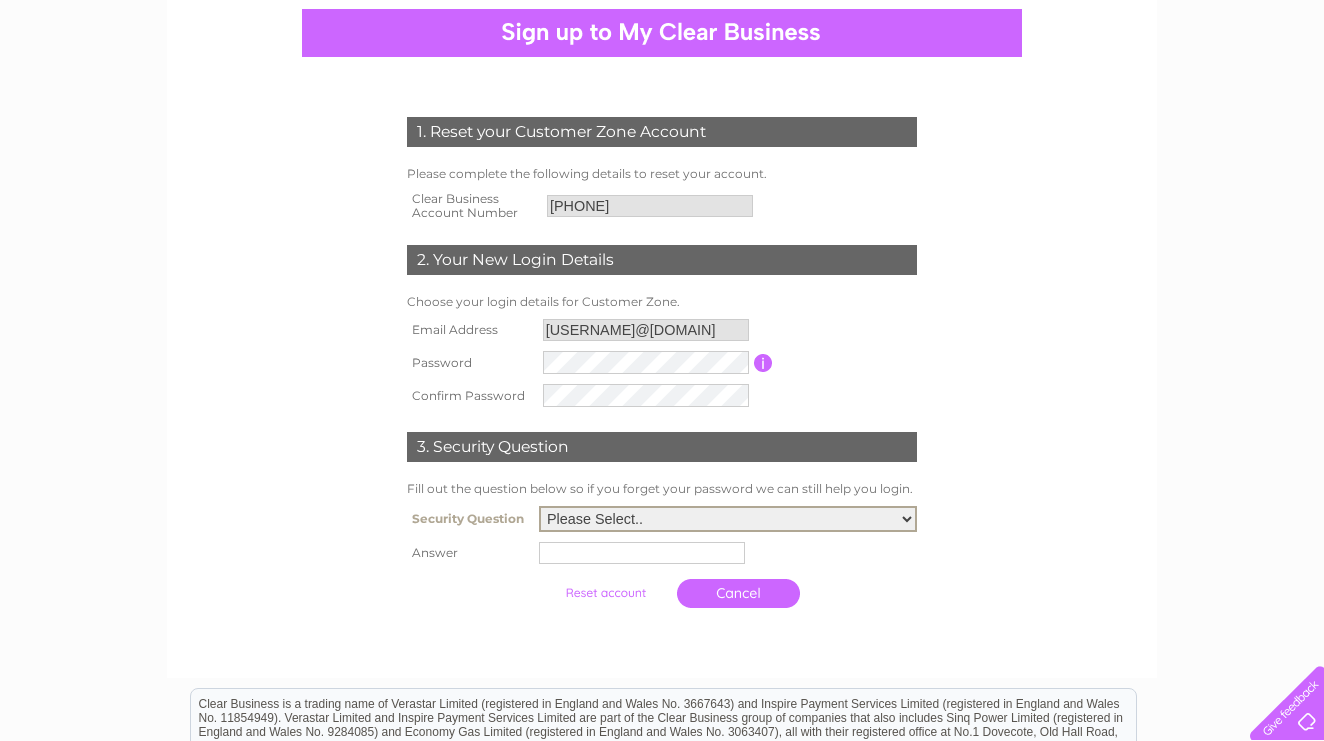 select on "1" 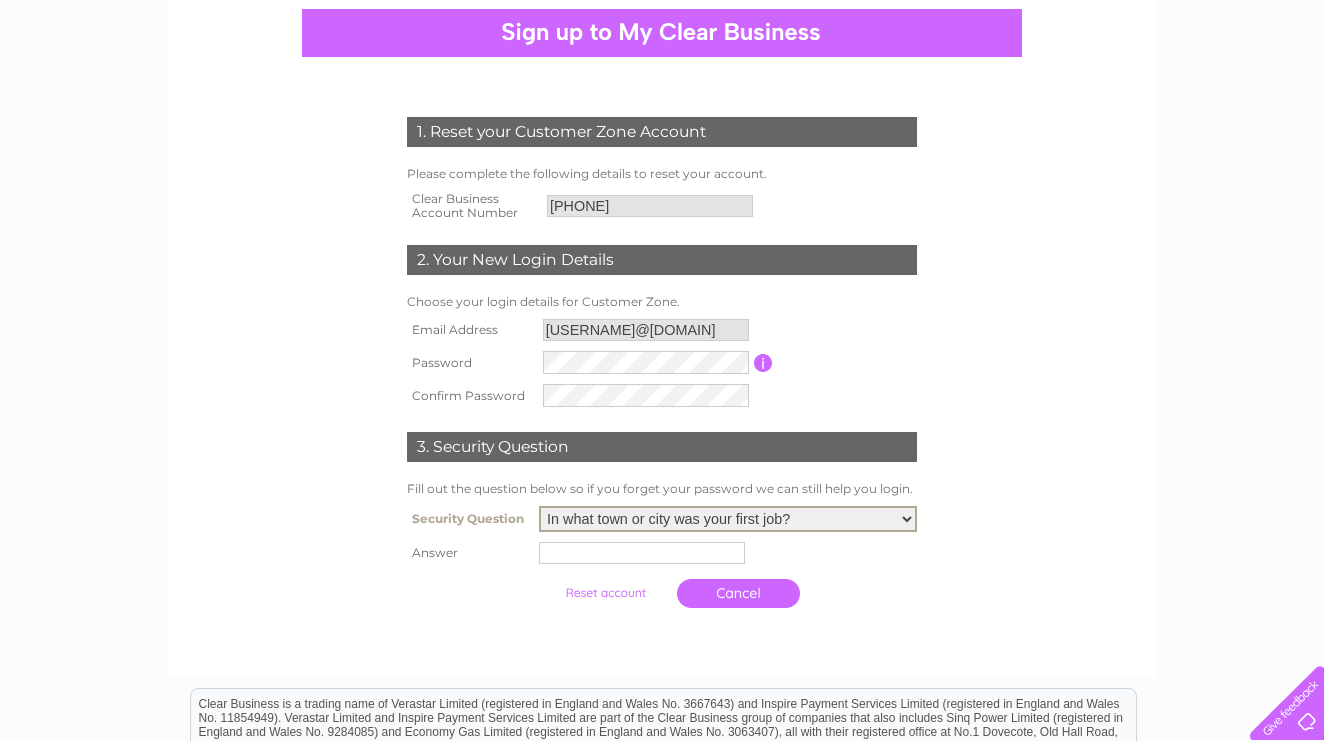 click at bounding box center (642, 553) 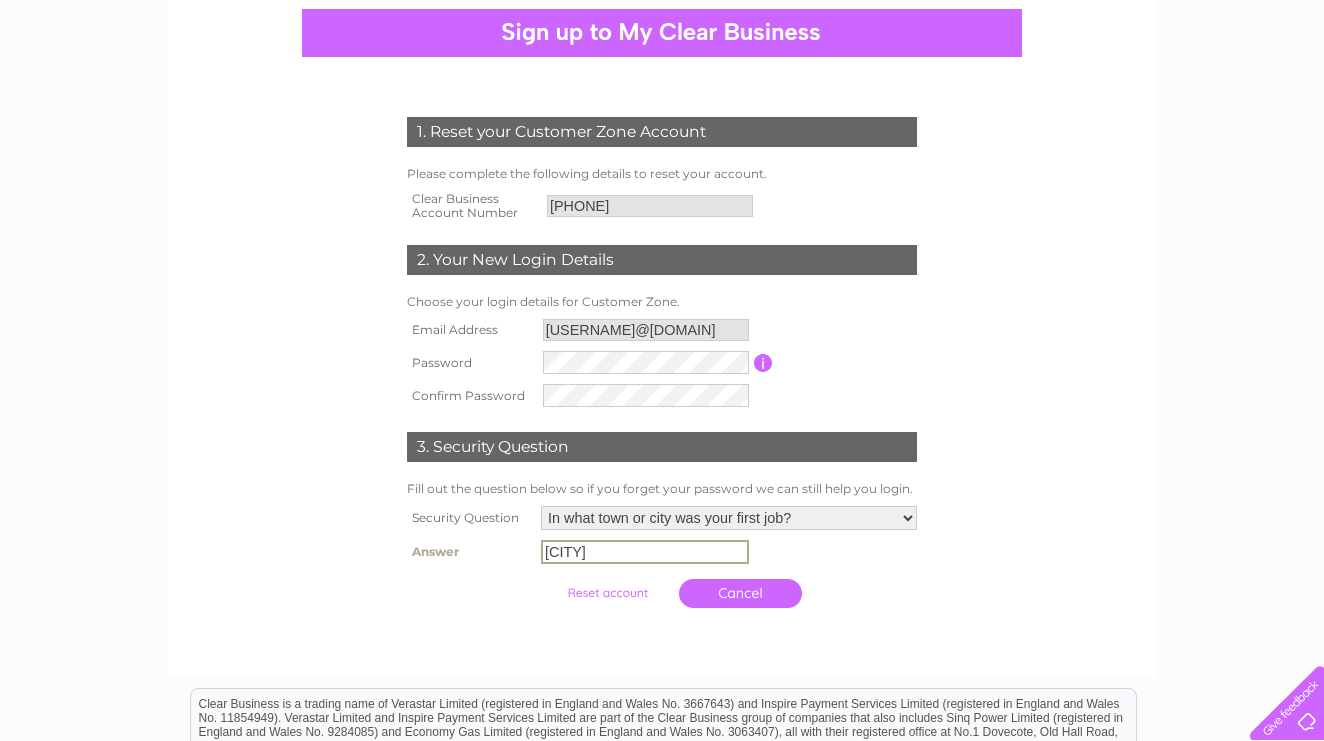 type on "Glasgow" 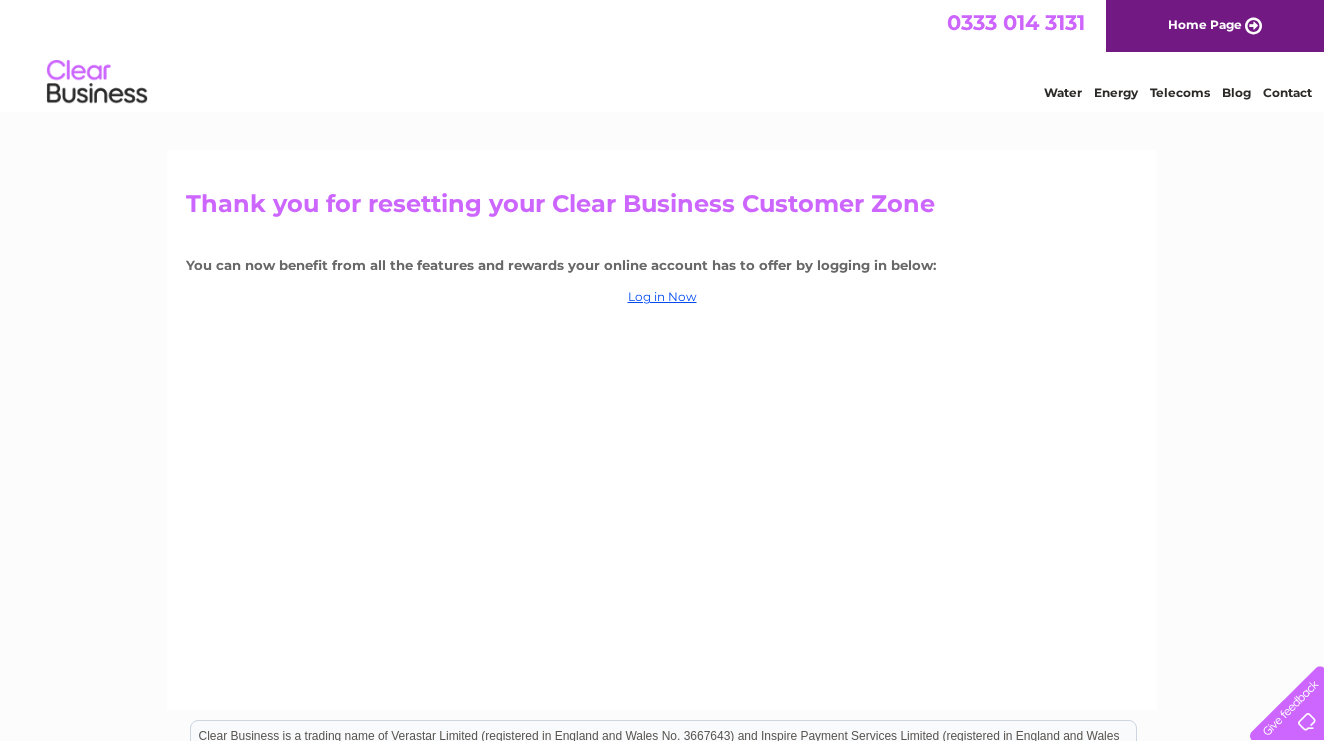 scroll, scrollTop: 0, scrollLeft: 0, axis: both 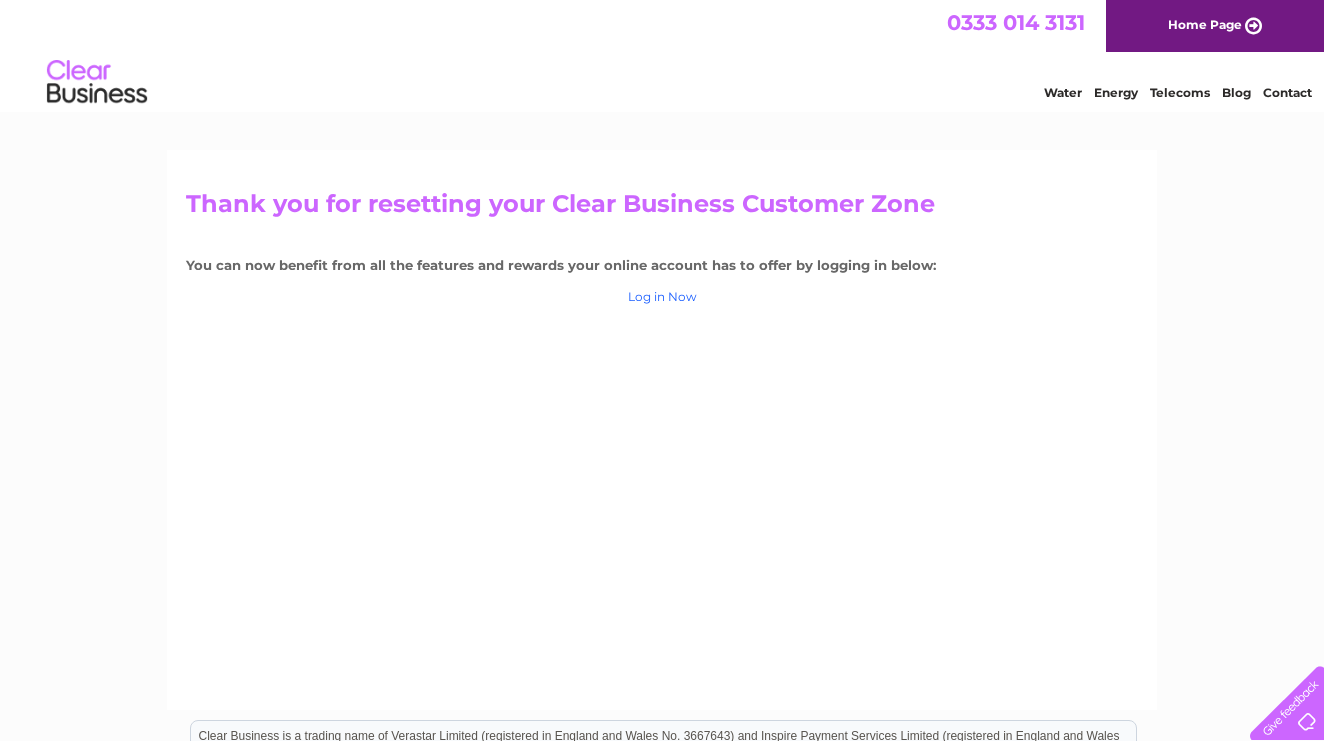 click on "Log in Now" at bounding box center [662, 296] 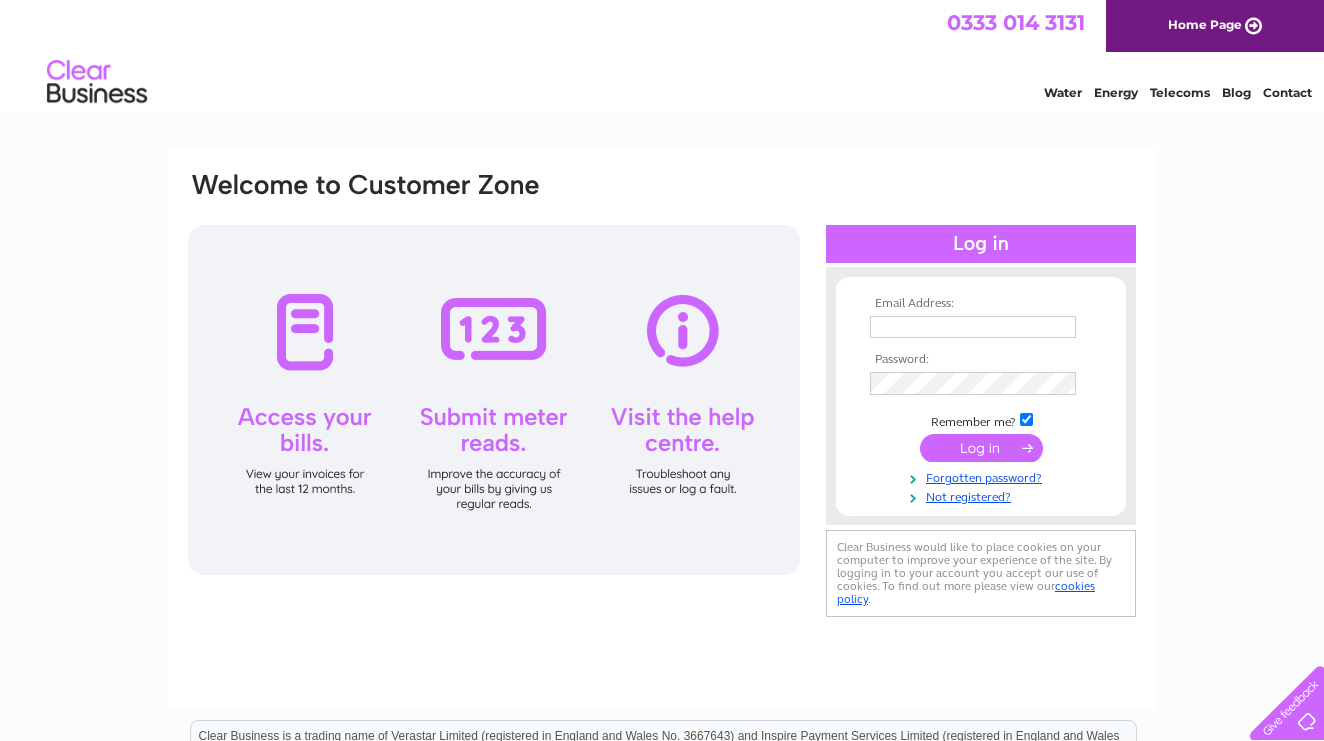 scroll, scrollTop: 0, scrollLeft: 0, axis: both 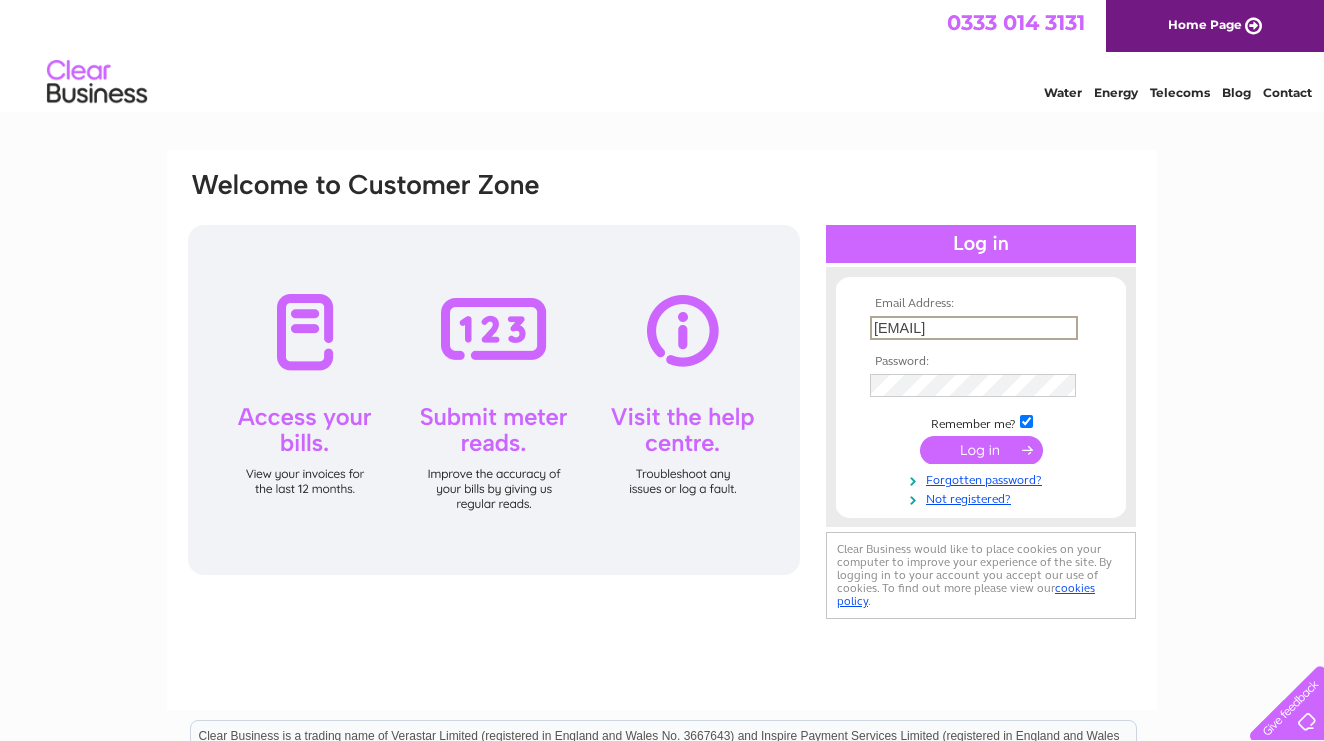type on "fionareid33@aol.com" 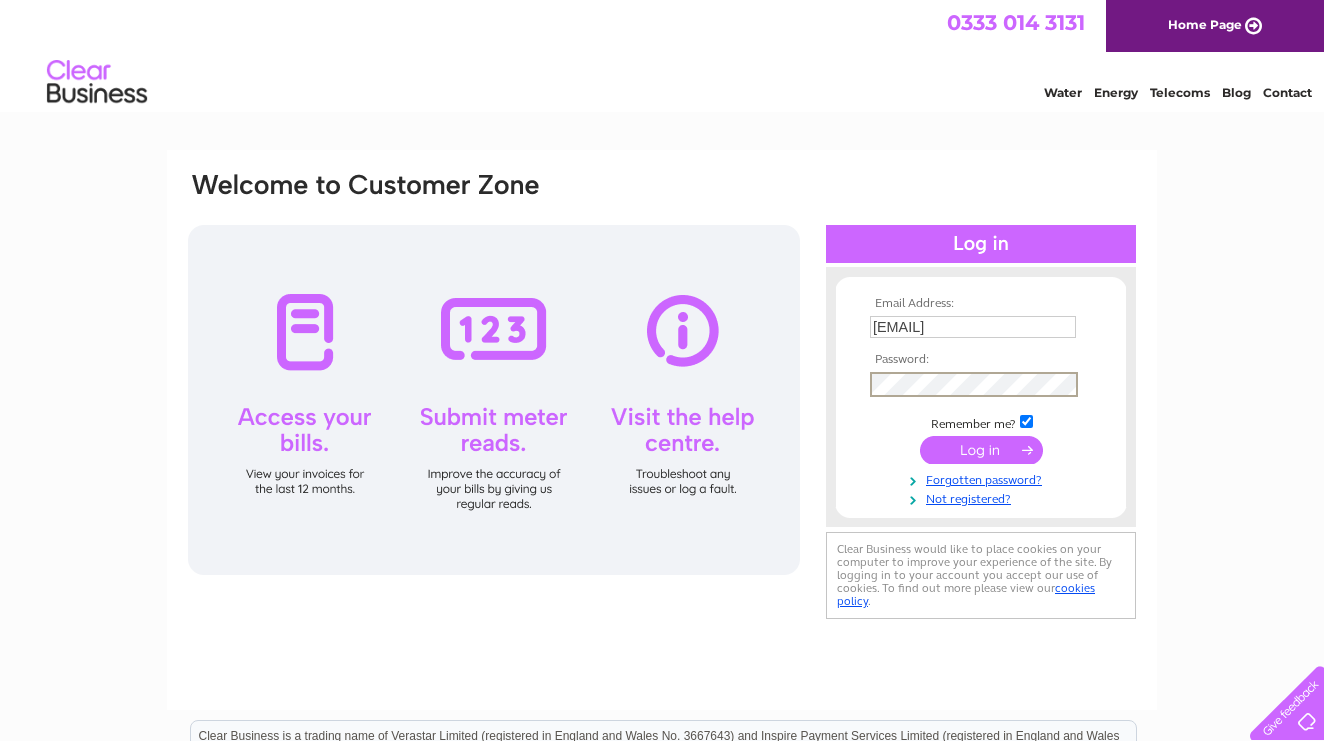 click at bounding box center (981, 450) 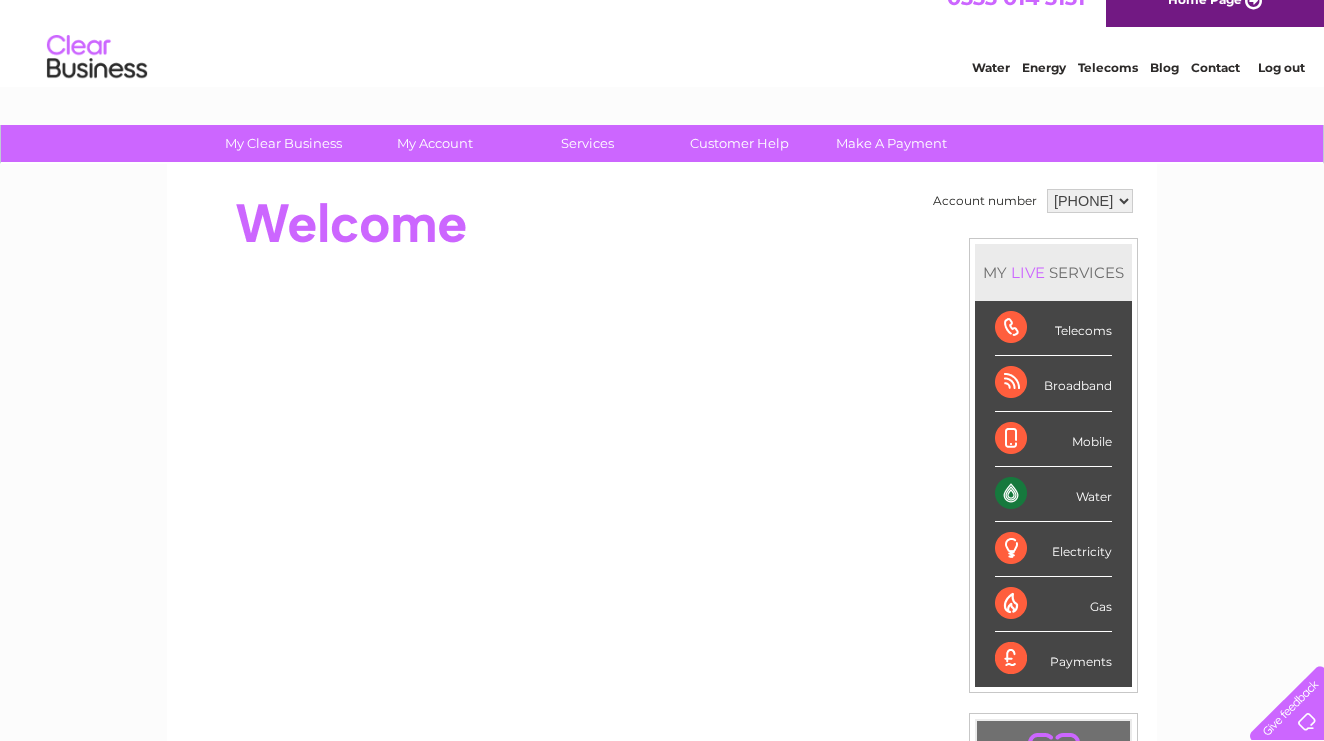 scroll, scrollTop: 15, scrollLeft: 0, axis: vertical 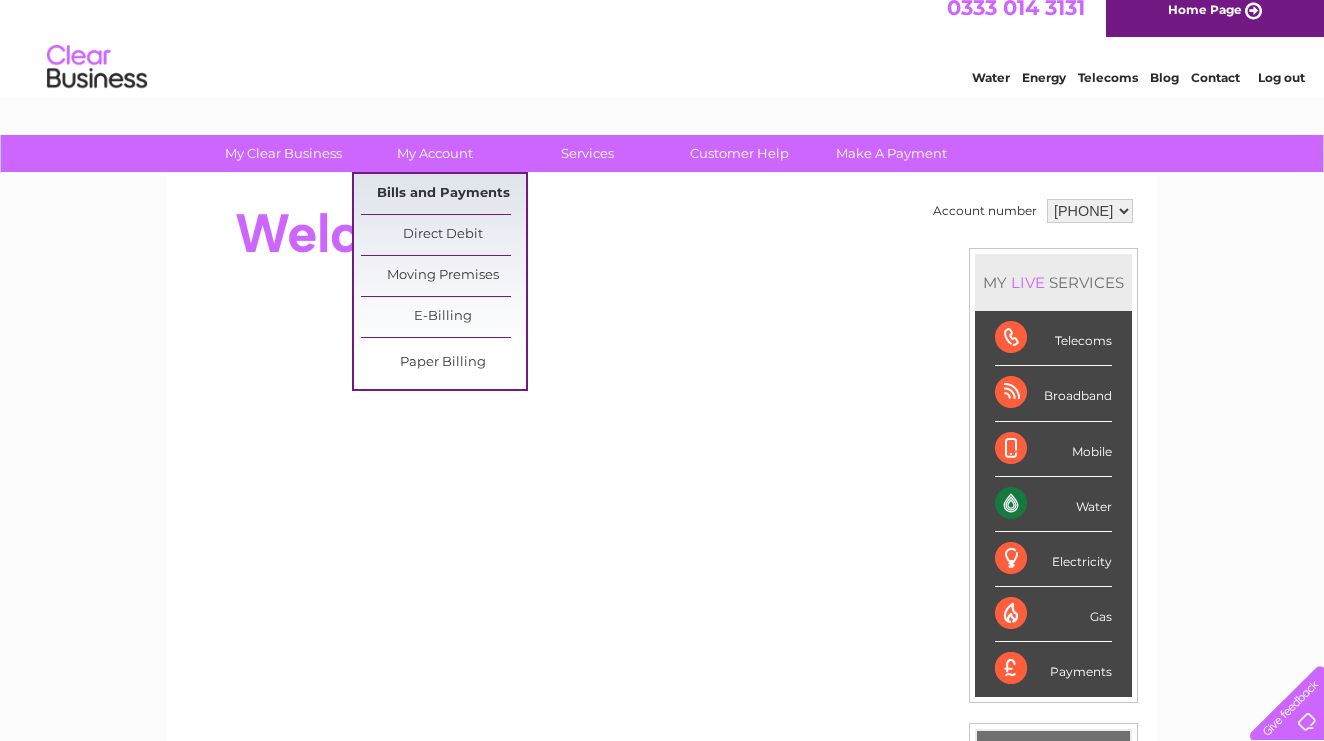 click on "Bills and Payments" at bounding box center (443, 194) 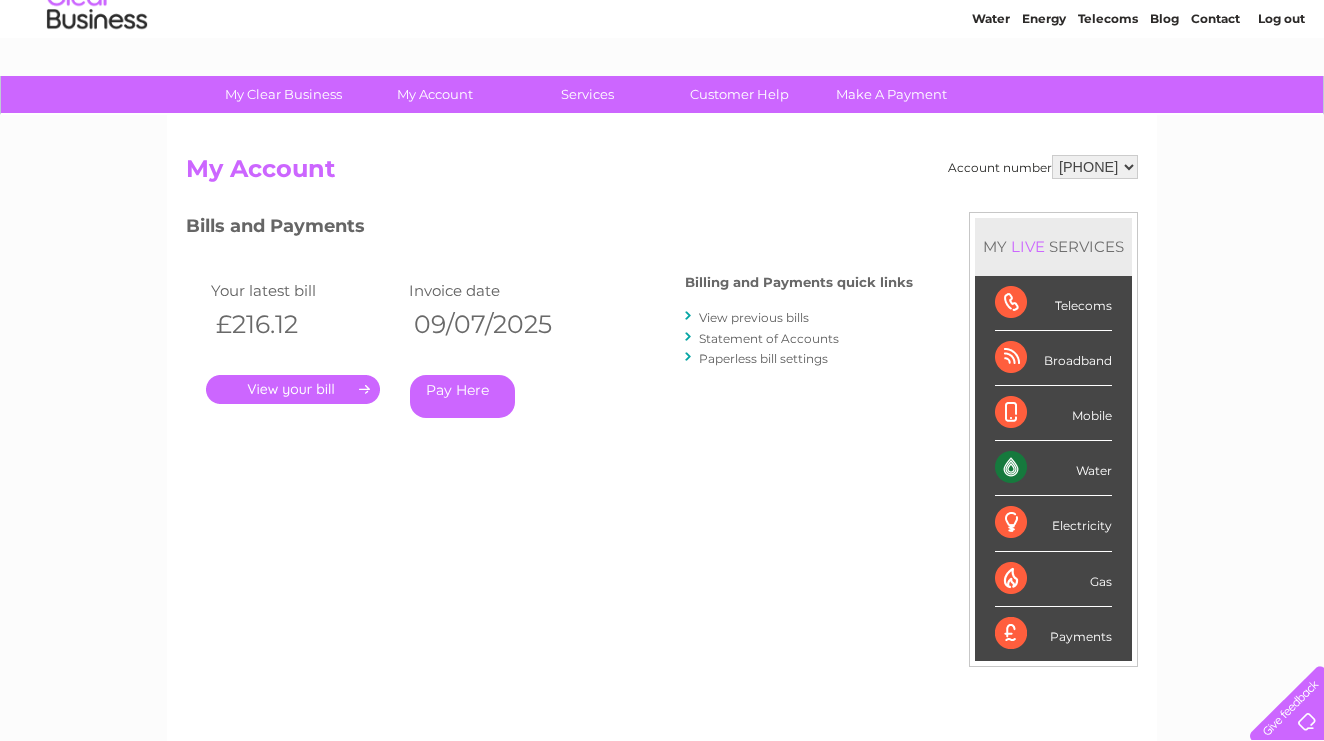 scroll, scrollTop: 75, scrollLeft: 0, axis: vertical 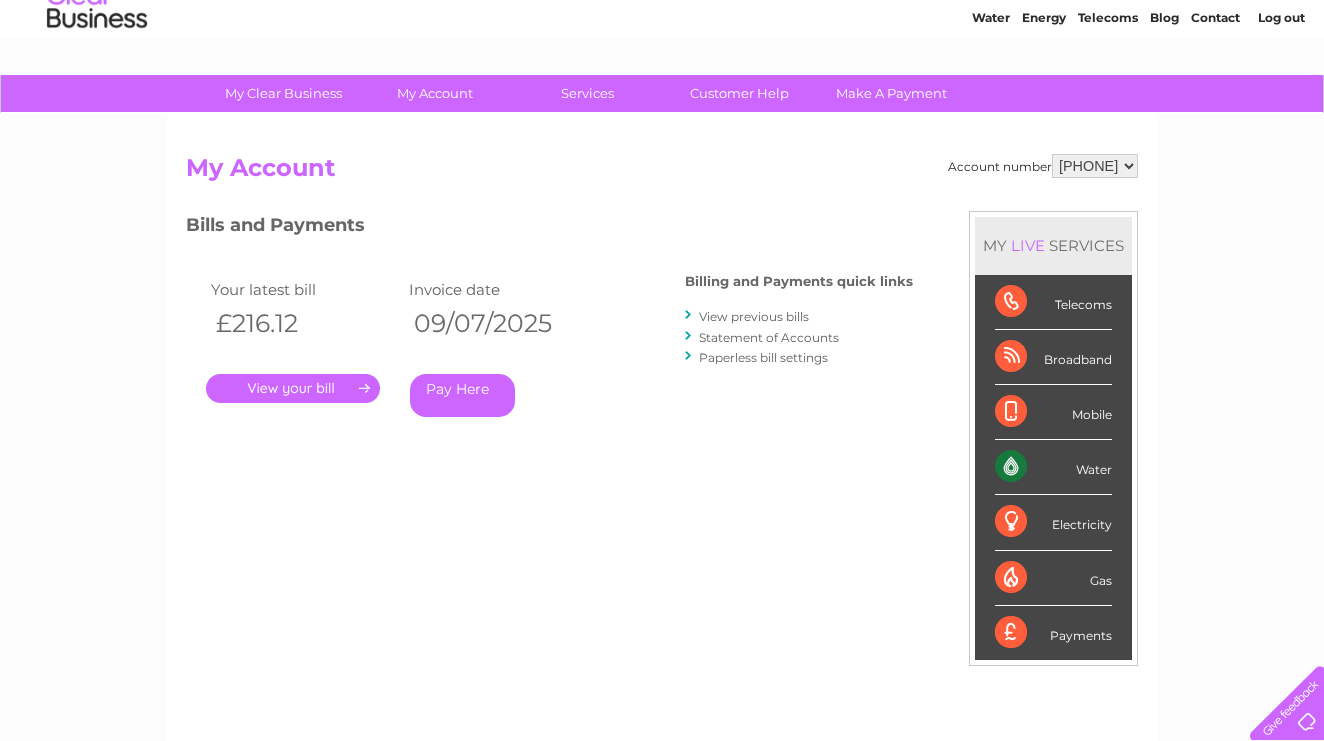 click on "." at bounding box center [293, 388] 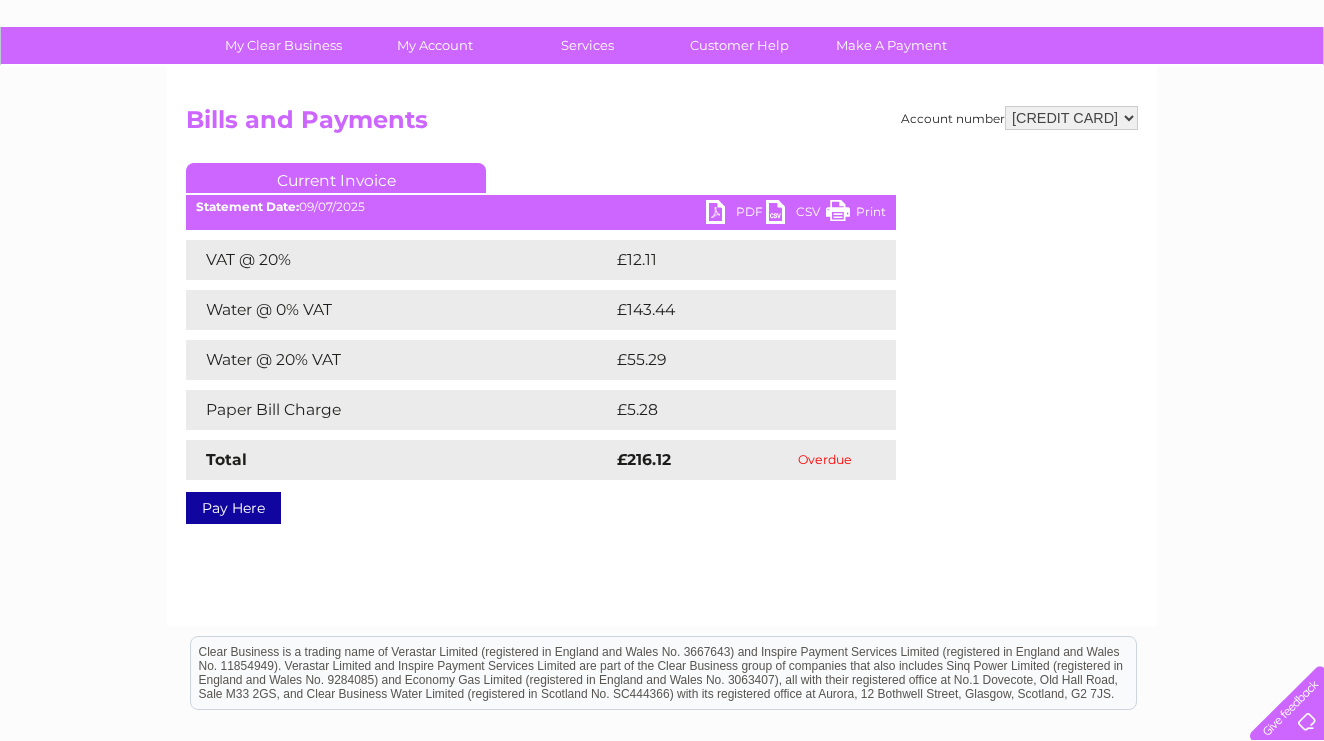 scroll, scrollTop: 119, scrollLeft: 0, axis: vertical 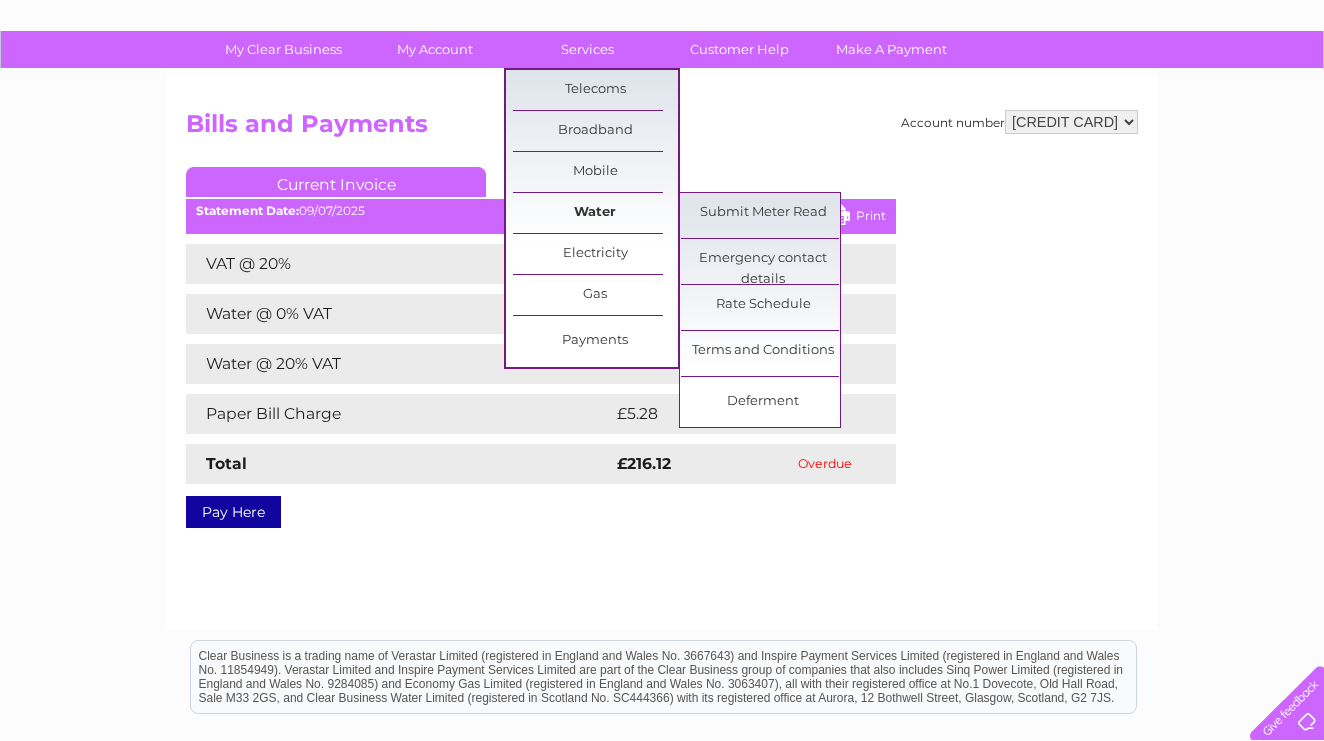 click on "Water" at bounding box center [595, 213] 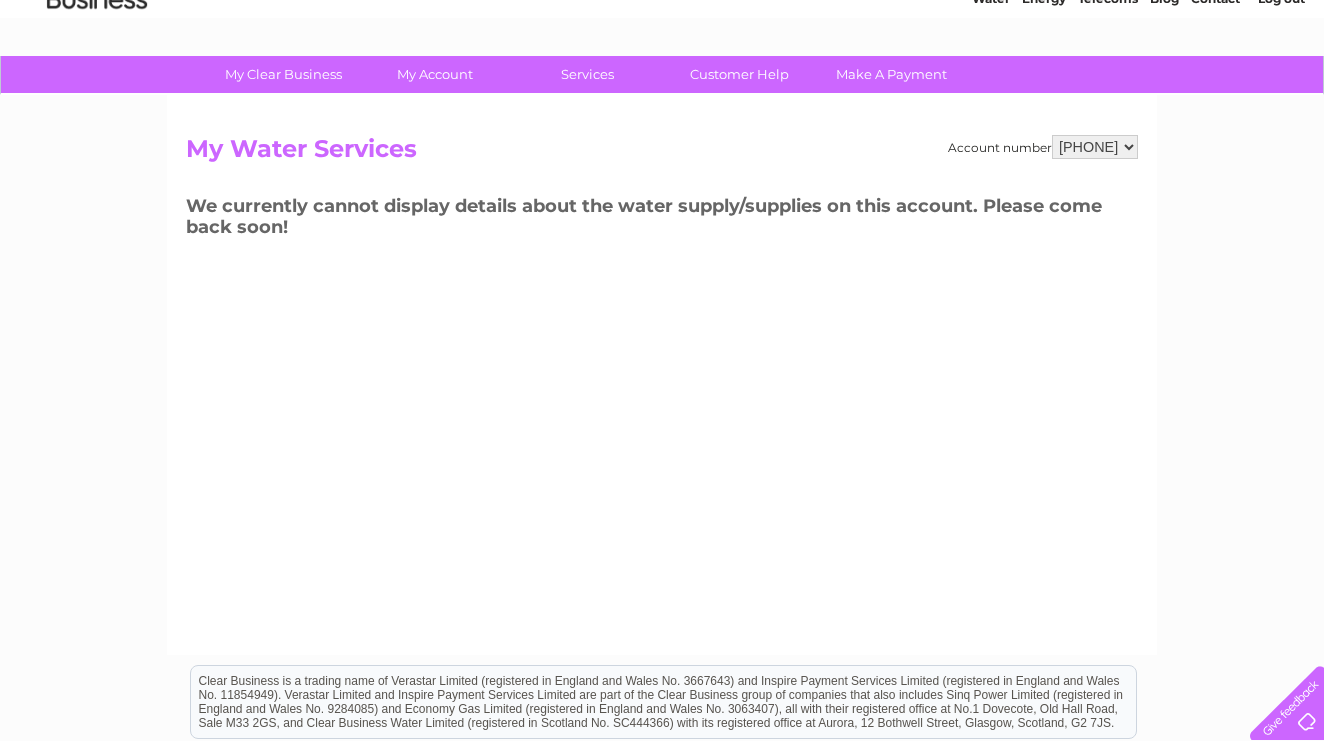 scroll, scrollTop: 100, scrollLeft: 0, axis: vertical 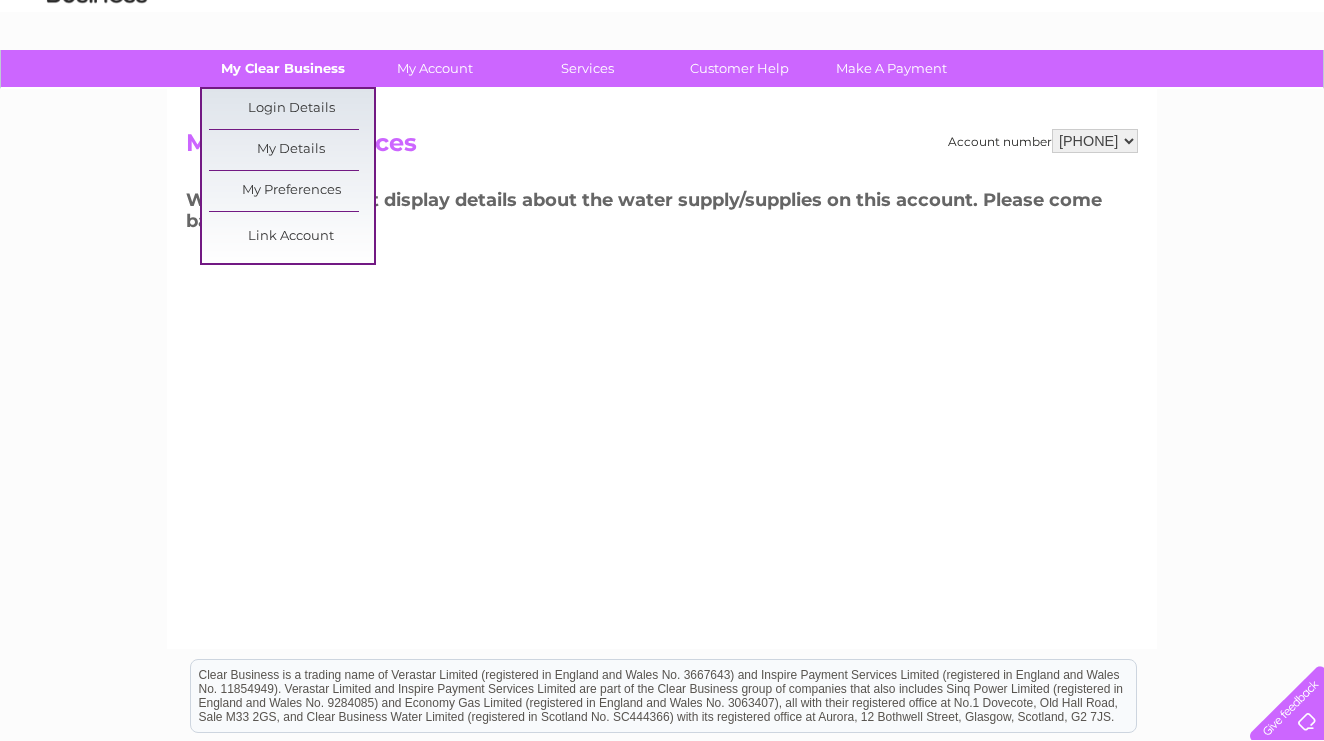 click on "My Clear Business" at bounding box center [283, 68] 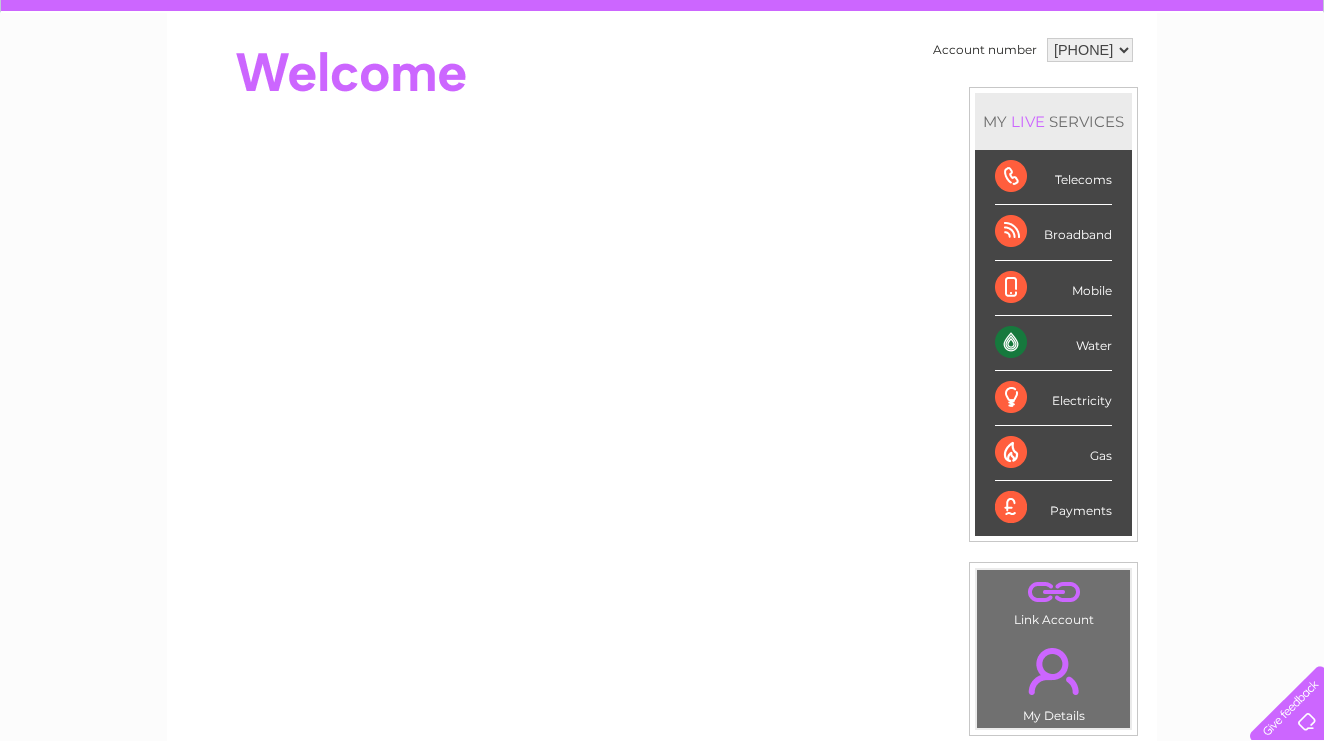 scroll, scrollTop: 171, scrollLeft: 0, axis: vertical 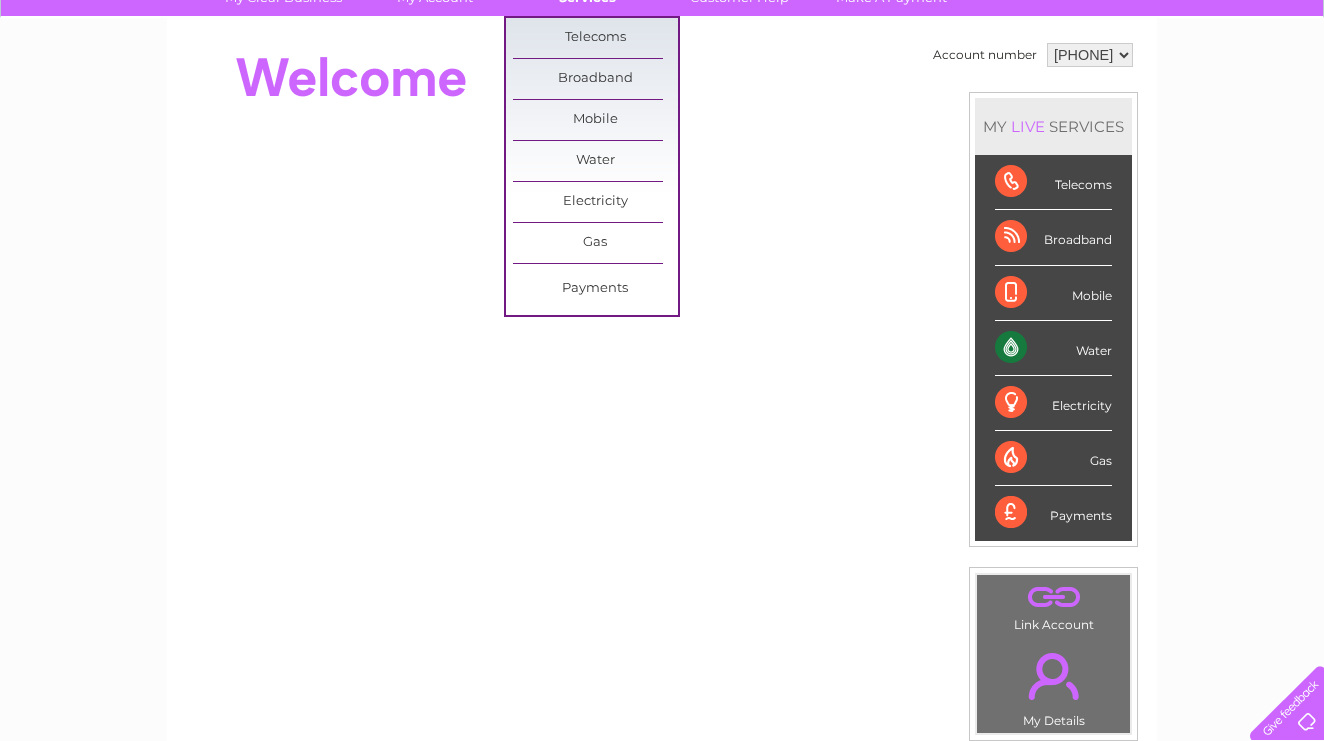 click on "Services" at bounding box center (587, -3) 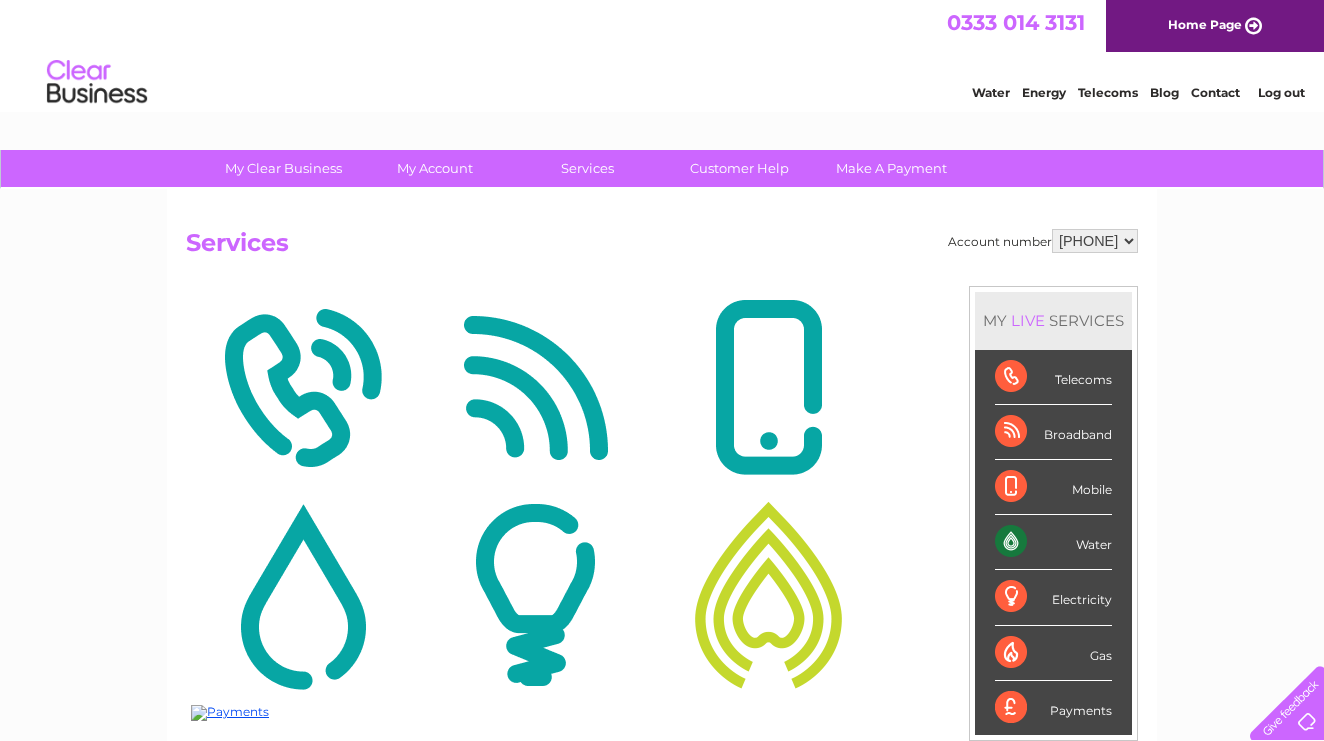 scroll, scrollTop: 0, scrollLeft: 0, axis: both 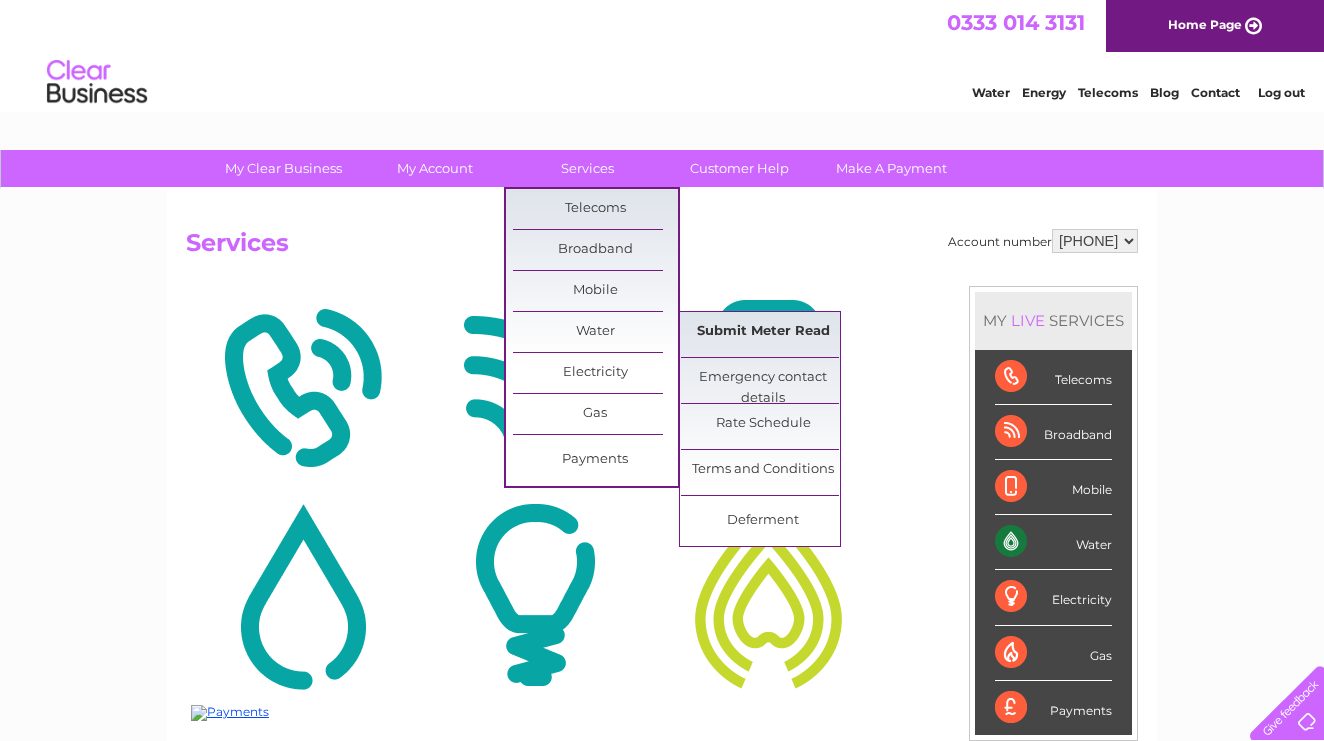click on "Submit Meter Read" at bounding box center (763, 332) 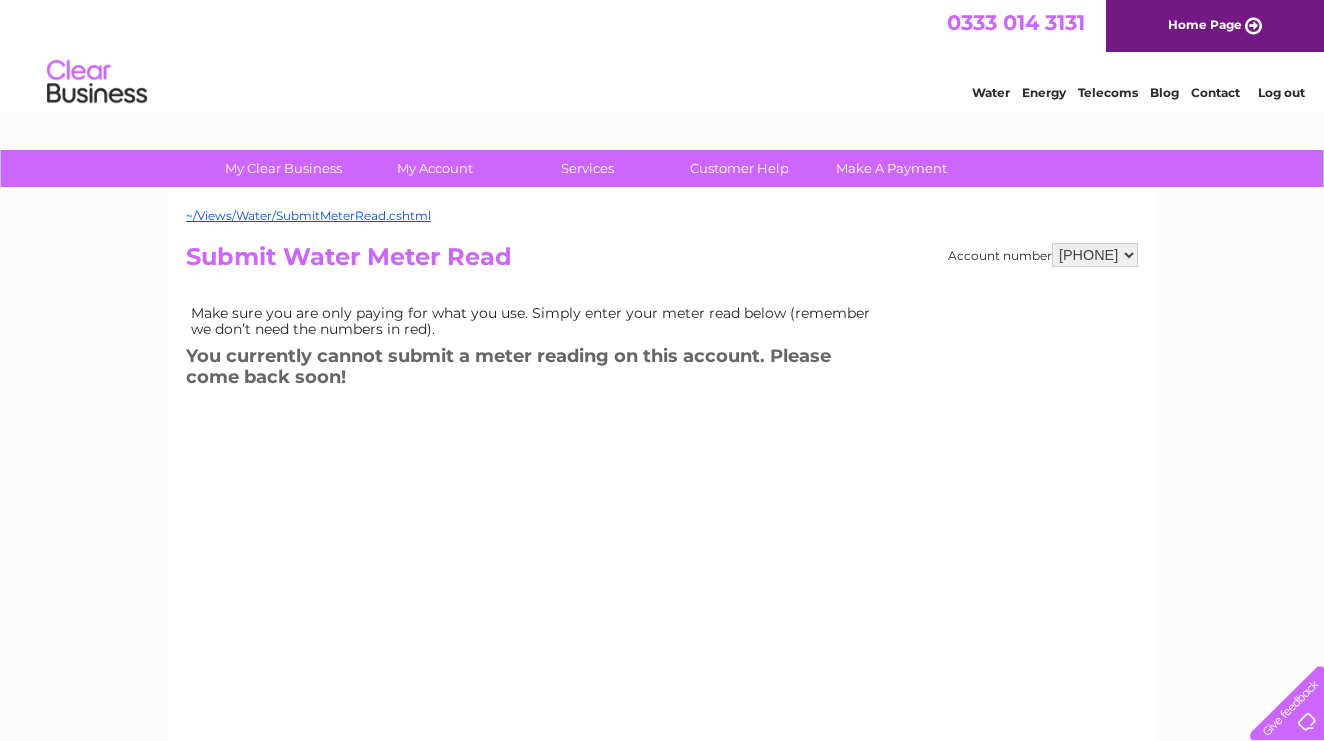 scroll, scrollTop: 0, scrollLeft: 0, axis: both 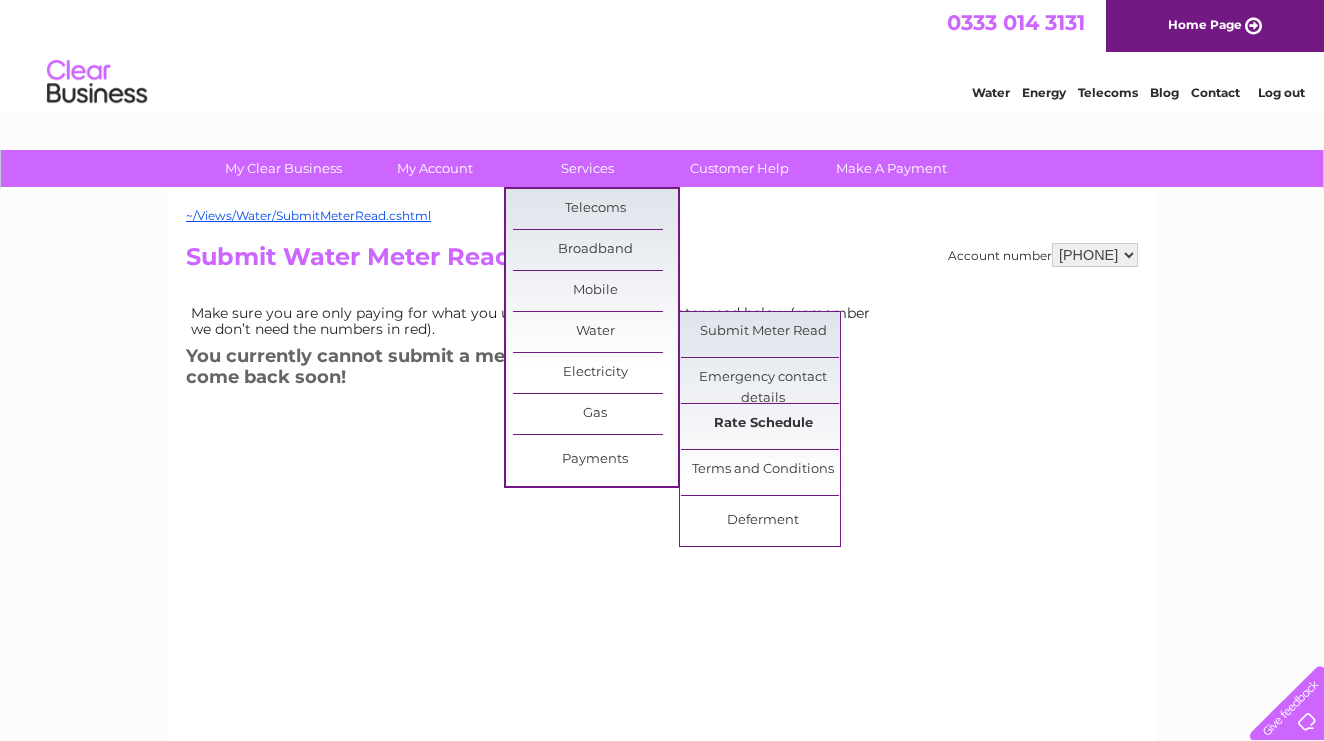 click on "Rate Schedule" at bounding box center [763, 424] 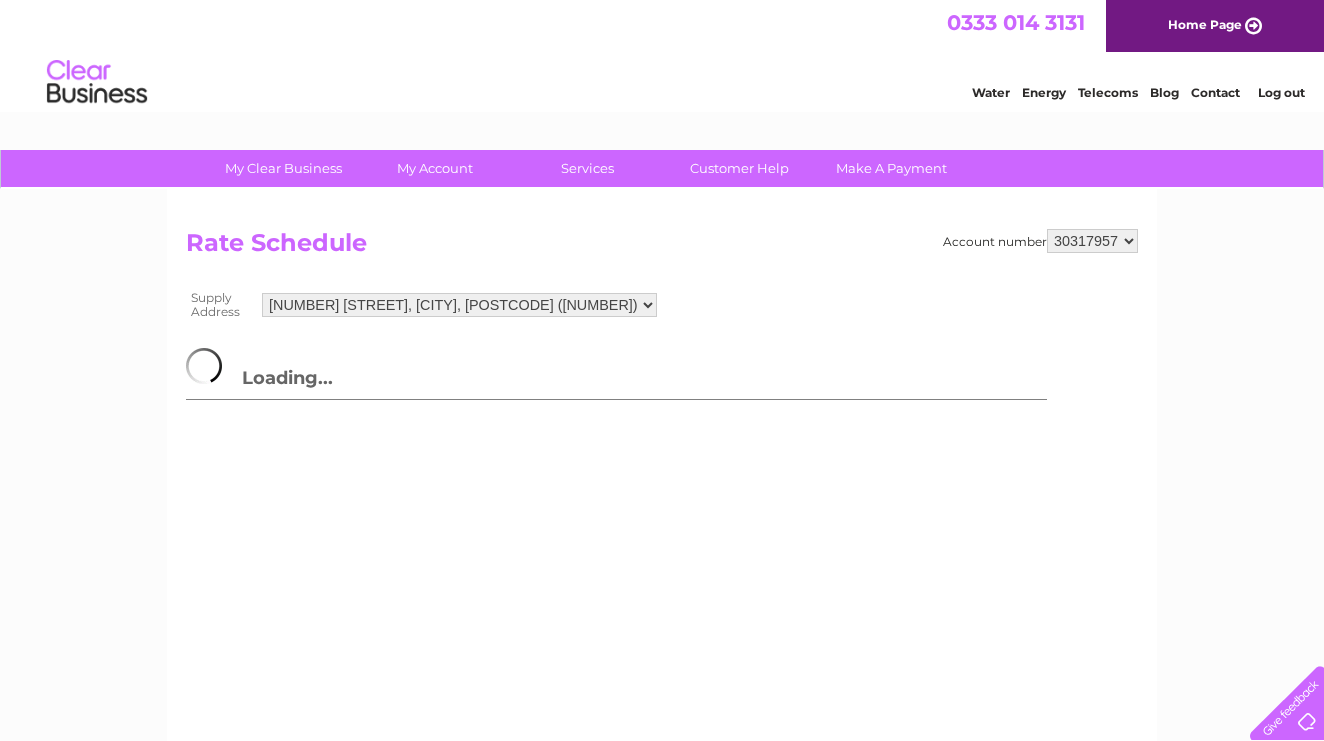 scroll, scrollTop: 0, scrollLeft: 0, axis: both 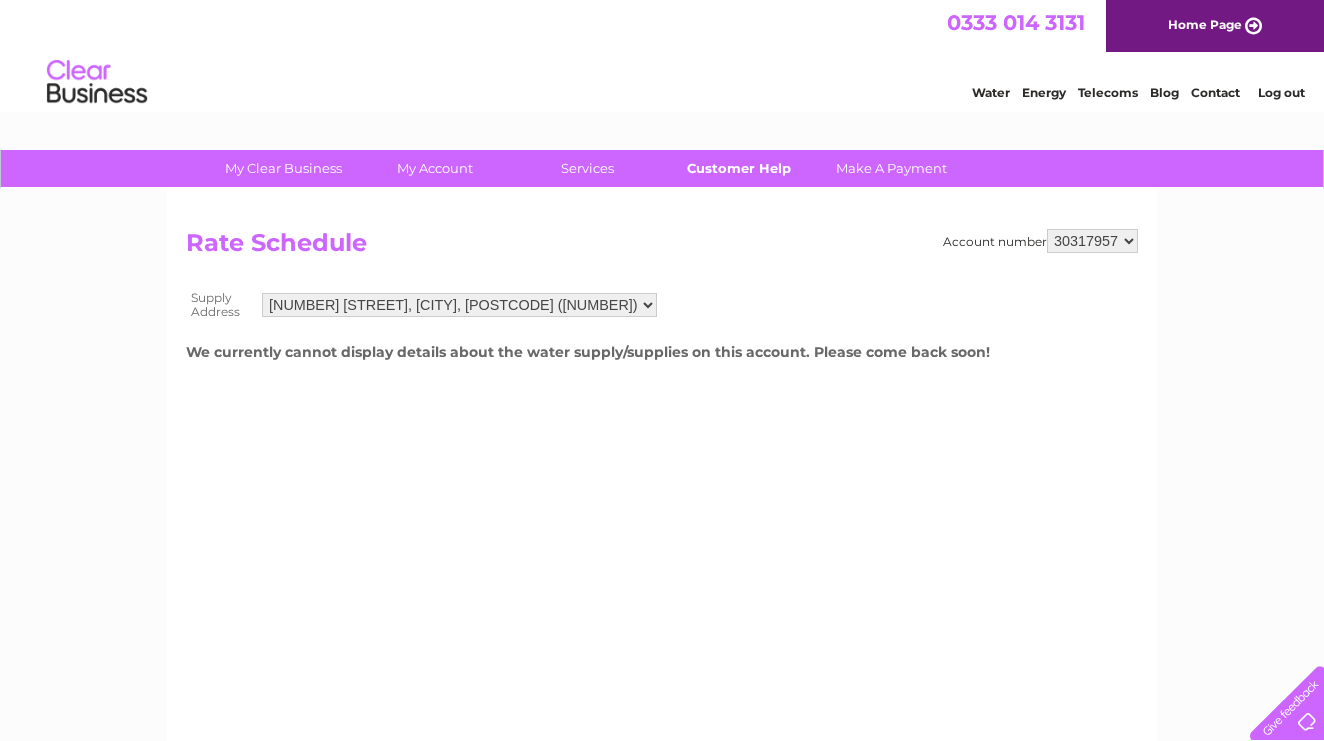 click on "Customer Help" at bounding box center [739, 168] 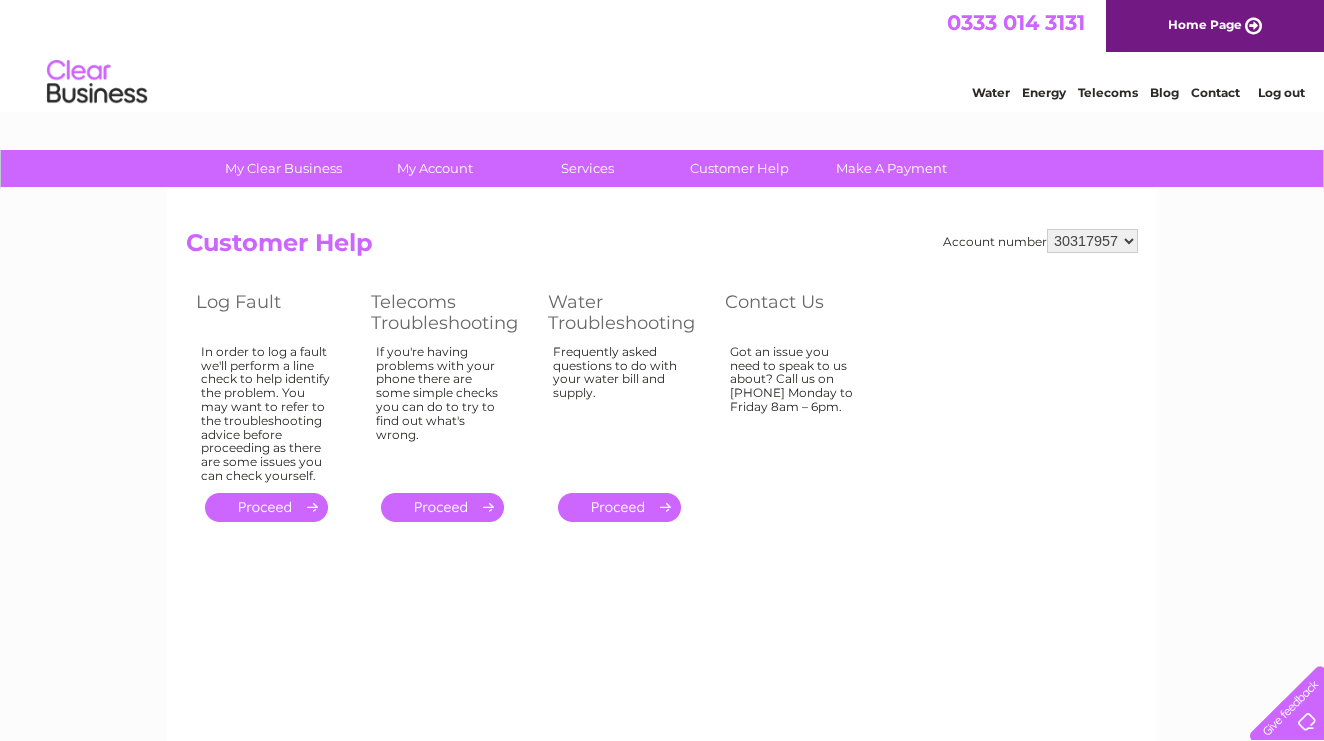scroll, scrollTop: 0, scrollLeft: 0, axis: both 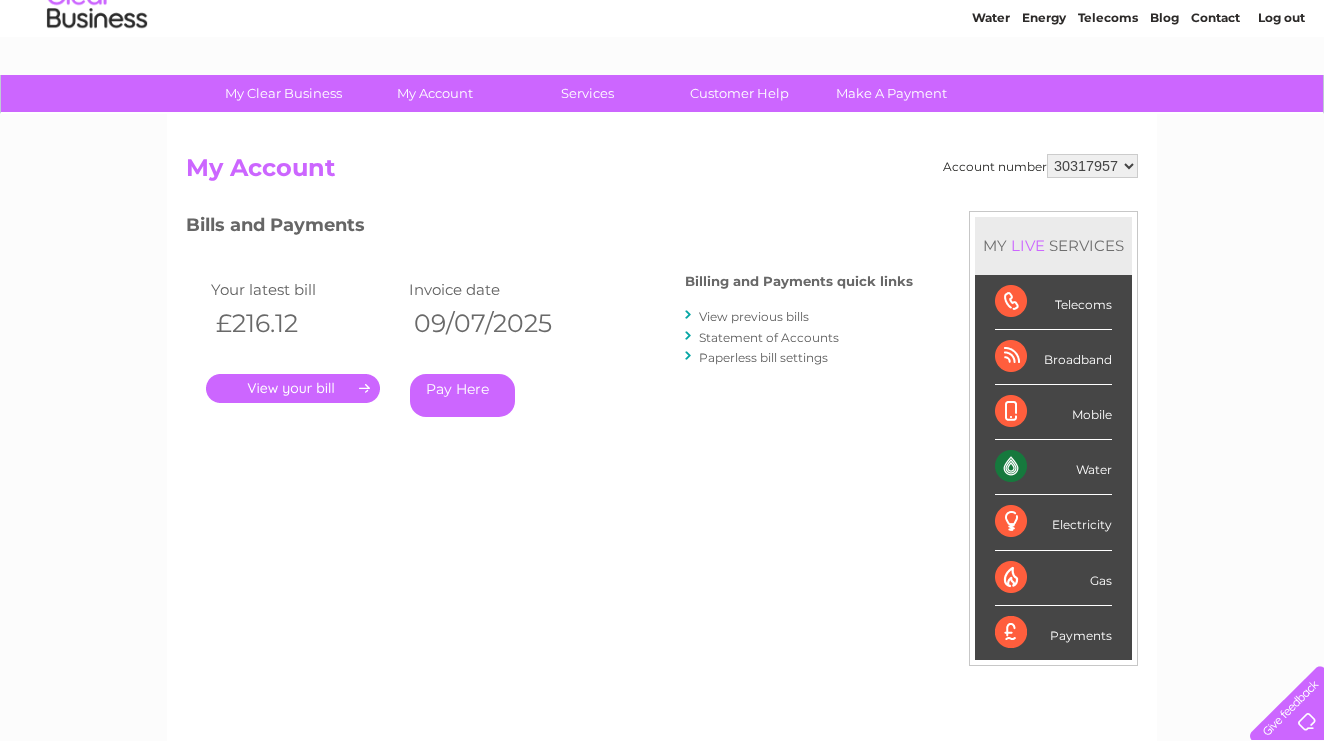 click on "." at bounding box center (293, 388) 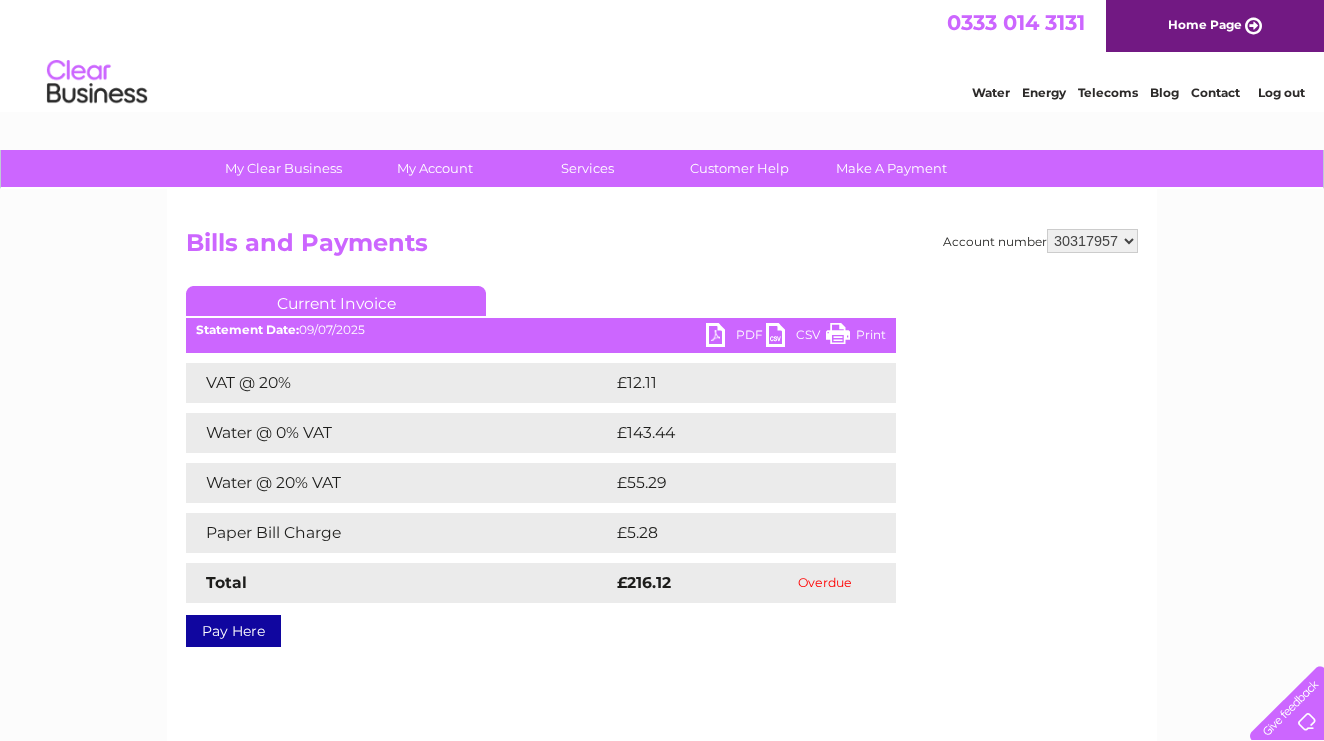 scroll, scrollTop: 0, scrollLeft: 0, axis: both 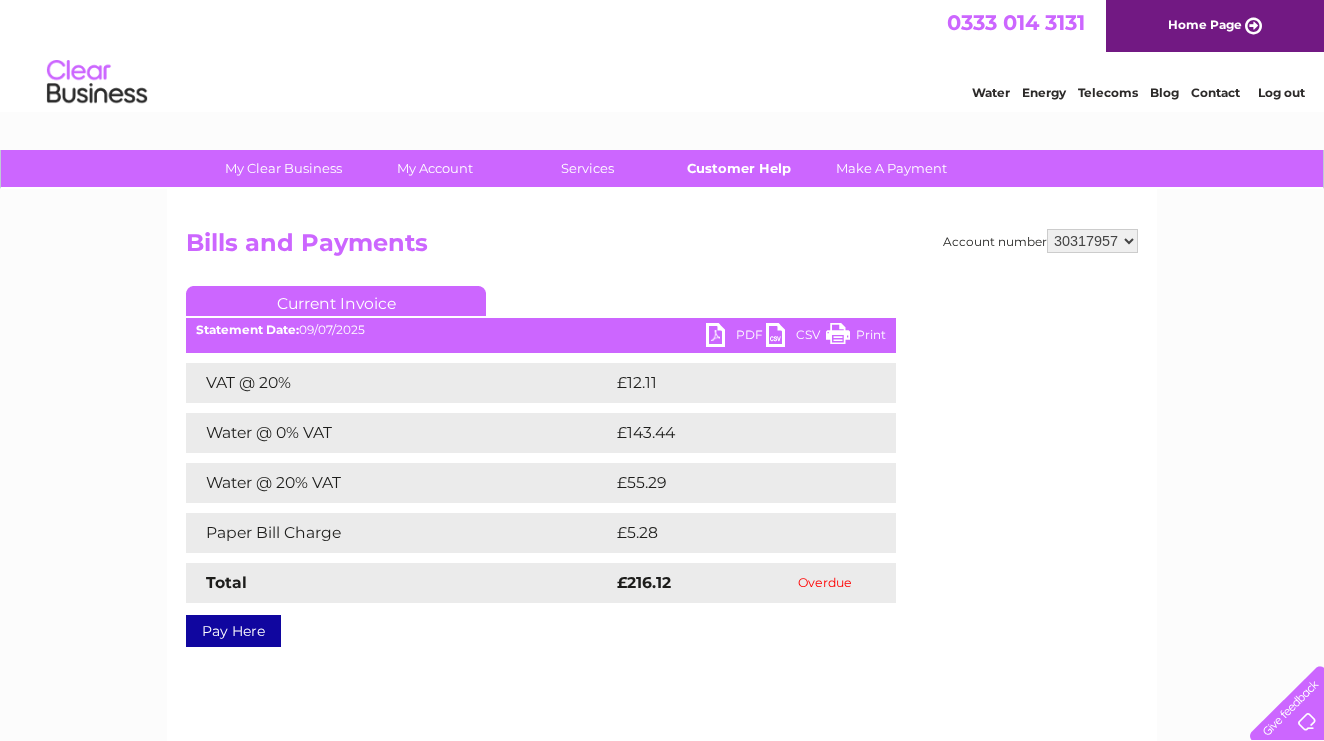 click on "Customer Help" at bounding box center (739, 168) 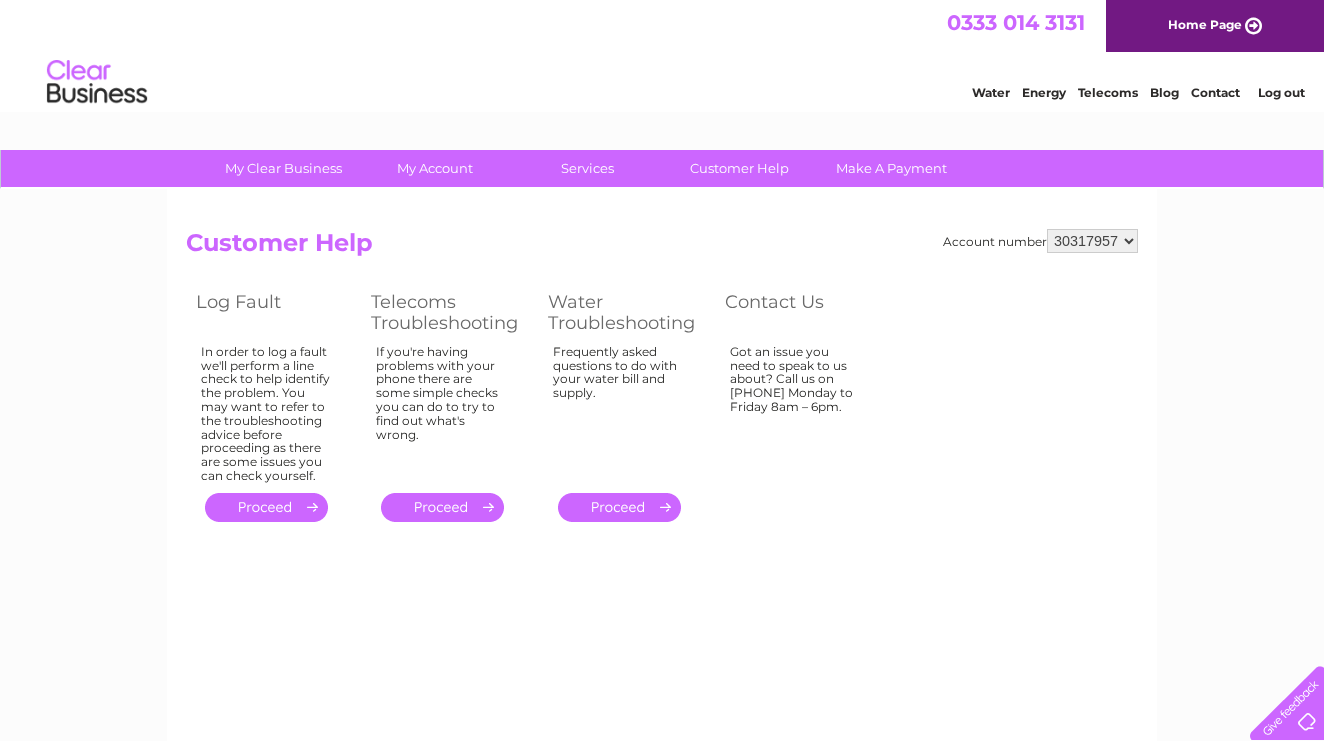 scroll, scrollTop: 0, scrollLeft: 0, axis: both 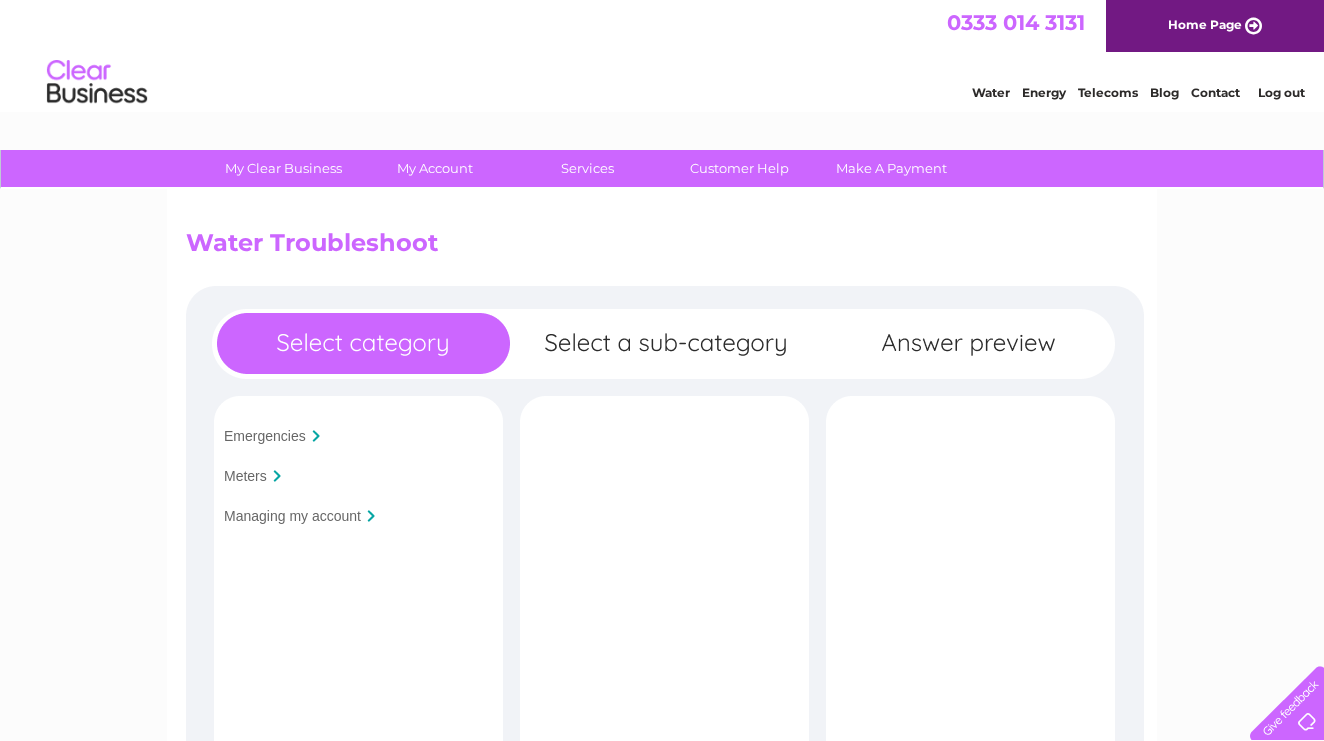 click on "Contact" at bounding box center [1215, 92] 